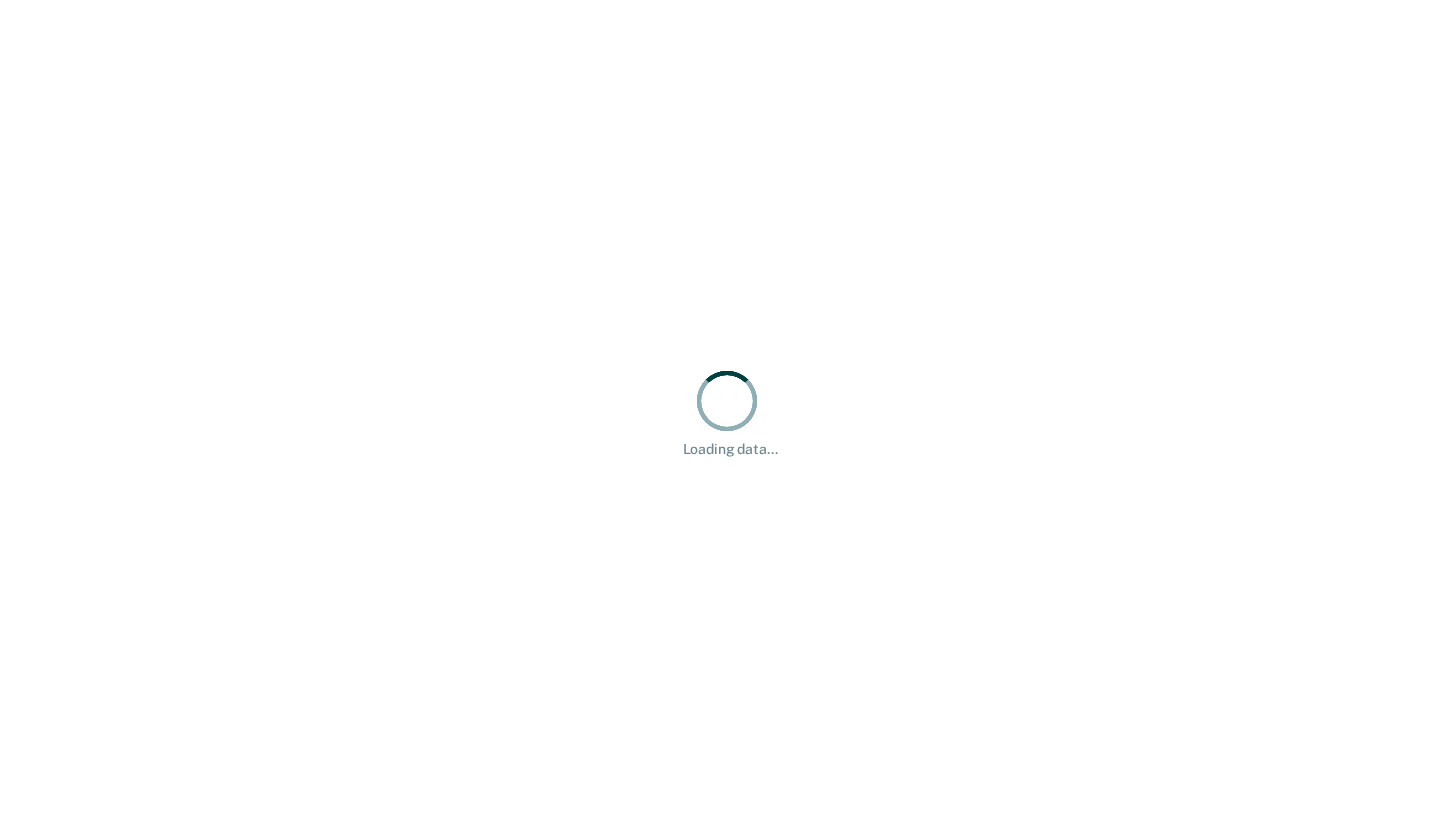 scroll, scrollTop: 0, scrollLeft: 0, axis: both 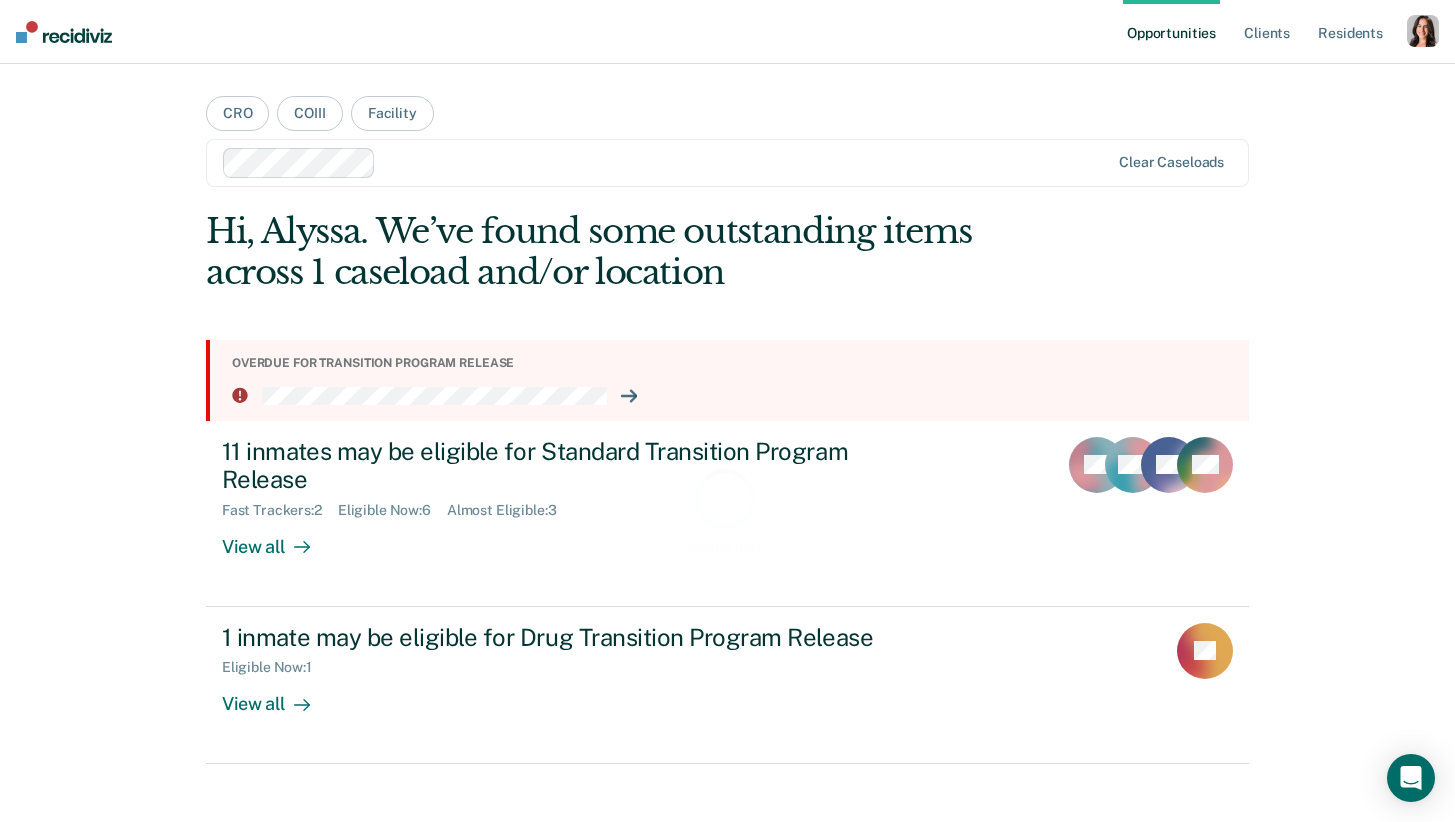 click at bounding box center [1423, 31] 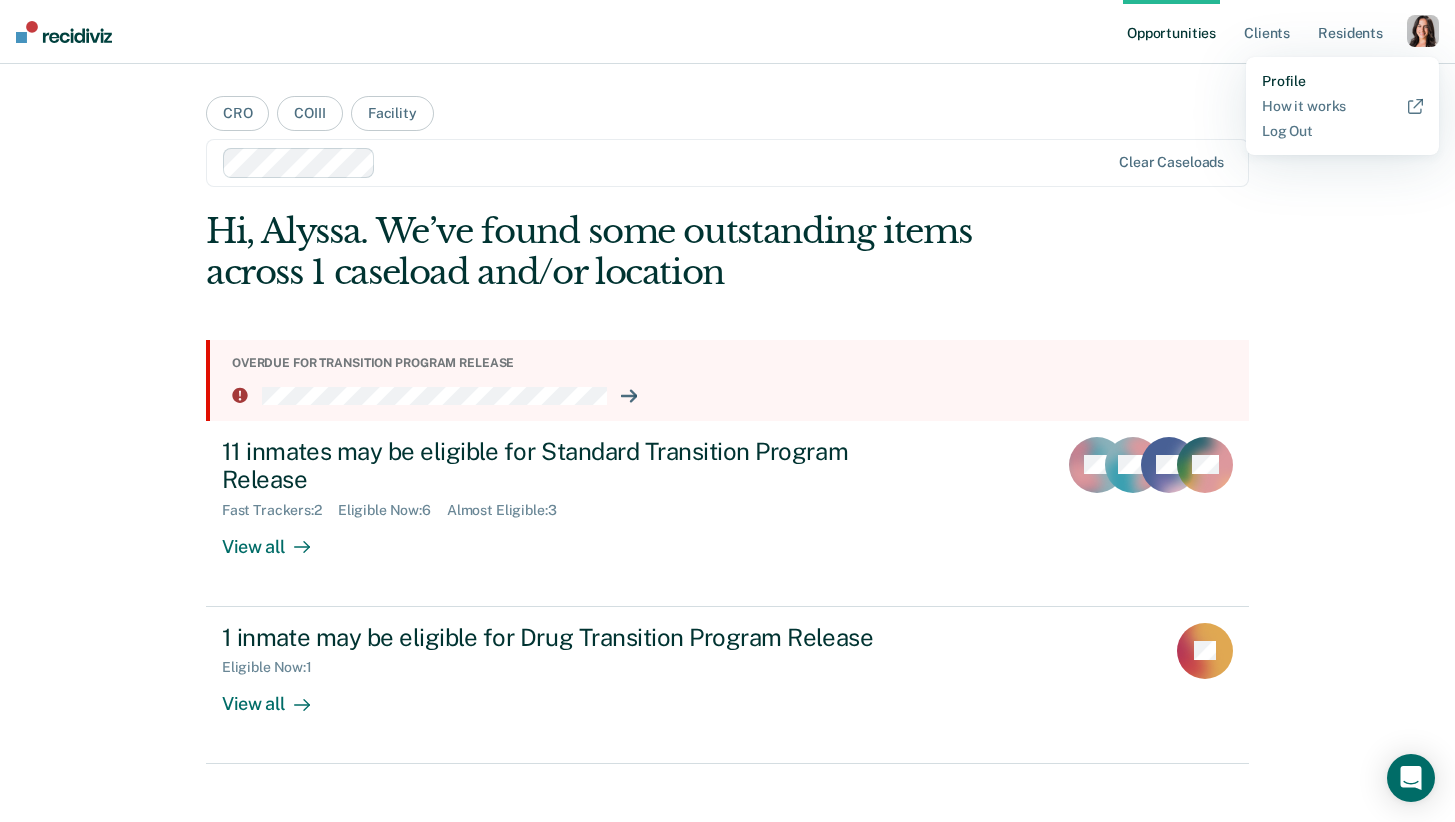 click on "Profile" at bounding box center (1342, 81) 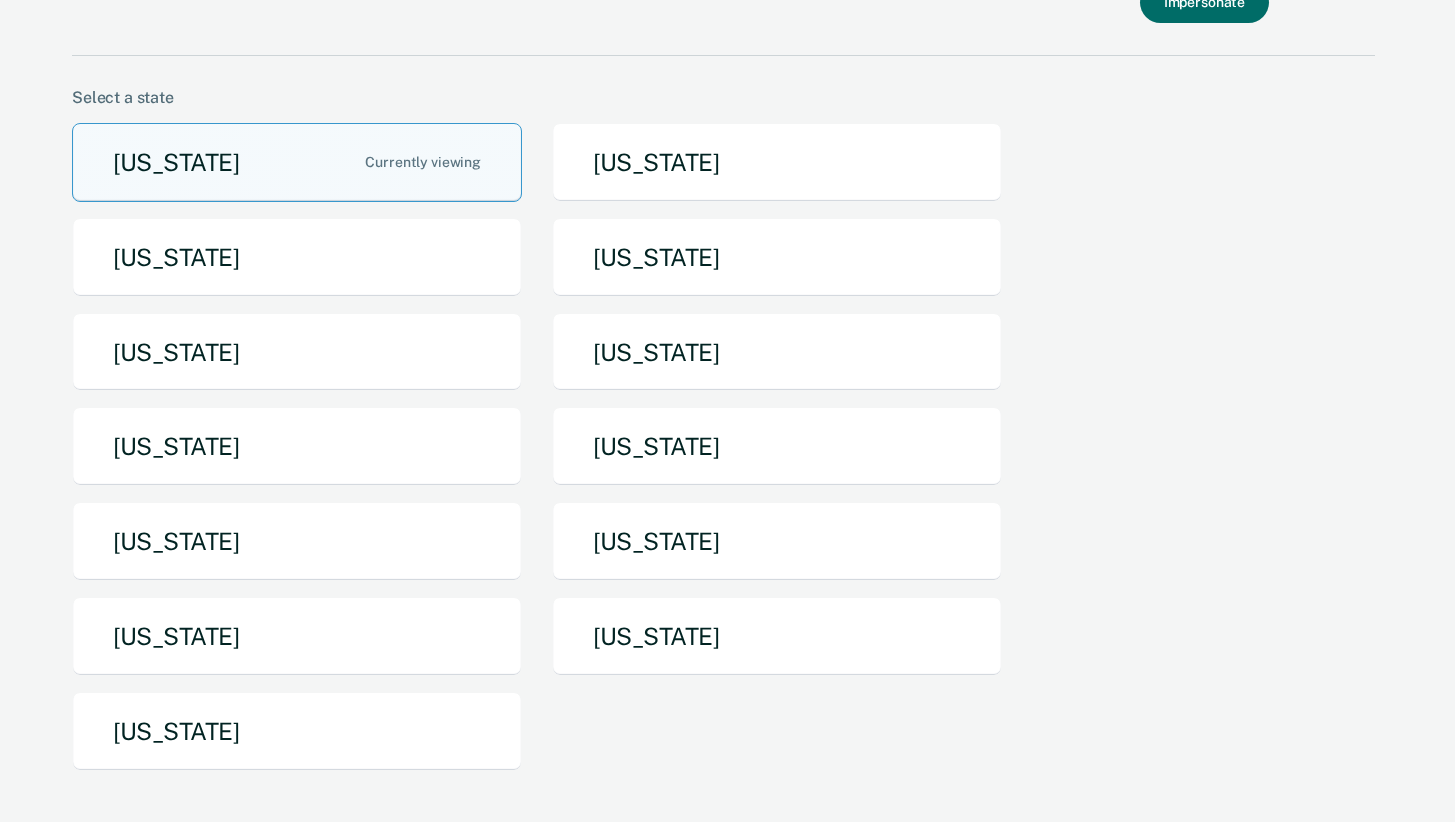 scroll, scrollTop: 85, scrollLeft: 0, axis: vertical 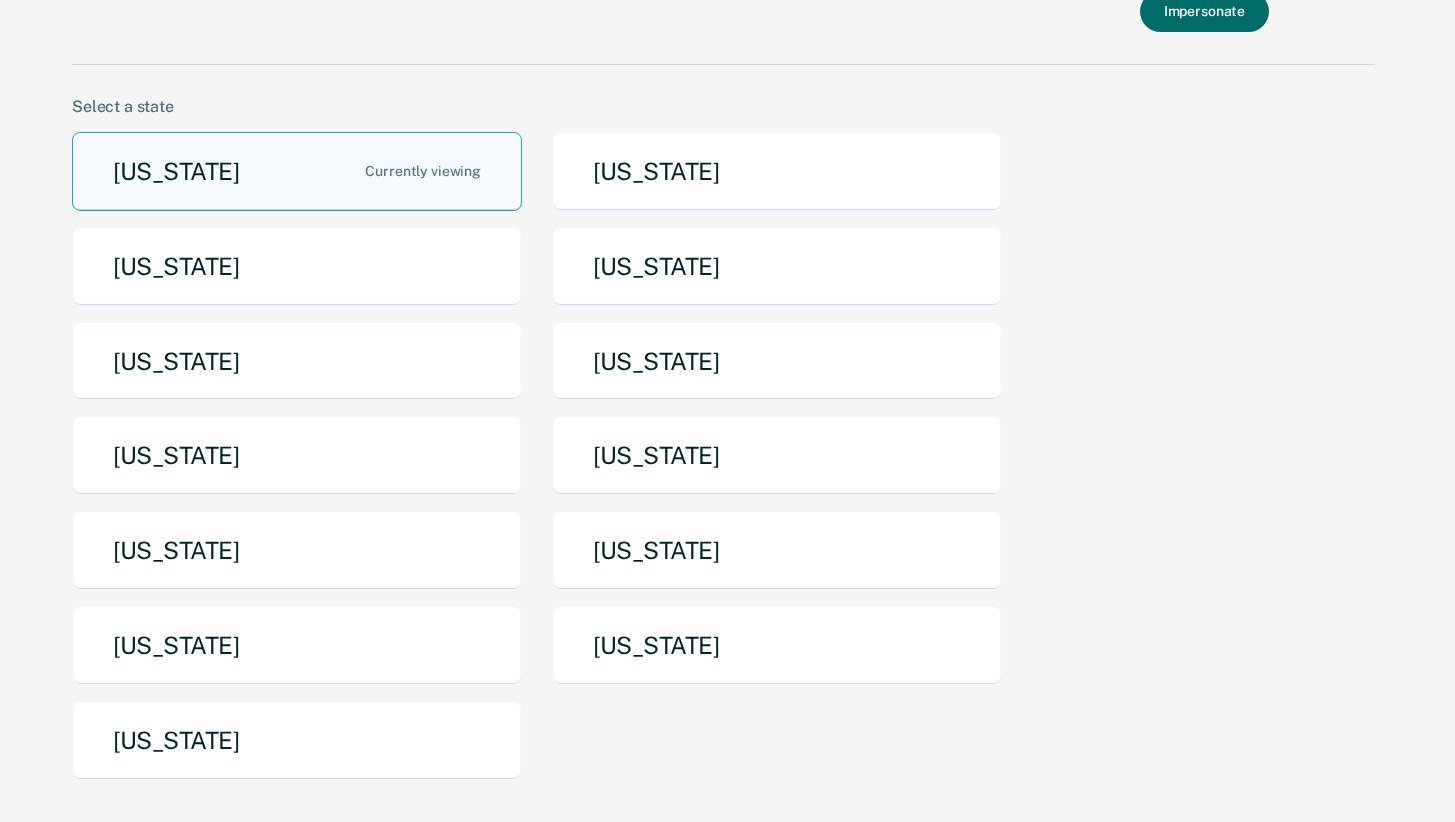 click on "alyssa@recidiviz.org Recidiviz Enter e-mail address to impersonate: Impersonate Select a state Arizona Arkansas California Idaho Iowa Maine Missouri Nebraska North Dakota Pennsylvania Tennessee Texas Utah Selected Feature Variants TEST actionStrategies caseNoteSearch disableSnoozeSlider editCountyFields formRevertButton hideDenialRevert insightsLeadershipPageAllDistricts insightsOnboarding insightsStaffUsage mandatoryMinimum offenseOverrideControls operationsDrilldown outcomesModule protectiveFactors reportIncorrectRosters snoozeCompanions supervisionTasksNavLink supervisionUnrestrictedSearch supervisorHomepageVitals supervisorHomepageWorkflows usAzFacilitySearch usCaEnableSMS usIaEarlyDischargeCustomizations usIaEarlyDischargeForms usIdCRCFacilitySearch usIdCaseManagerSearch usMeCaseNoteSnooze usMoOverdueRHPilot usOrEarnedDischargeSentence usPaSpecialCircumstances usTnCompliantReporting2025Policy usTnExpiration usTnExpirationSubmitToTomis usTnInitialClassification usTnSuspensionOfDirectSupervision Log out ·" at bounding box center (723, 1394) 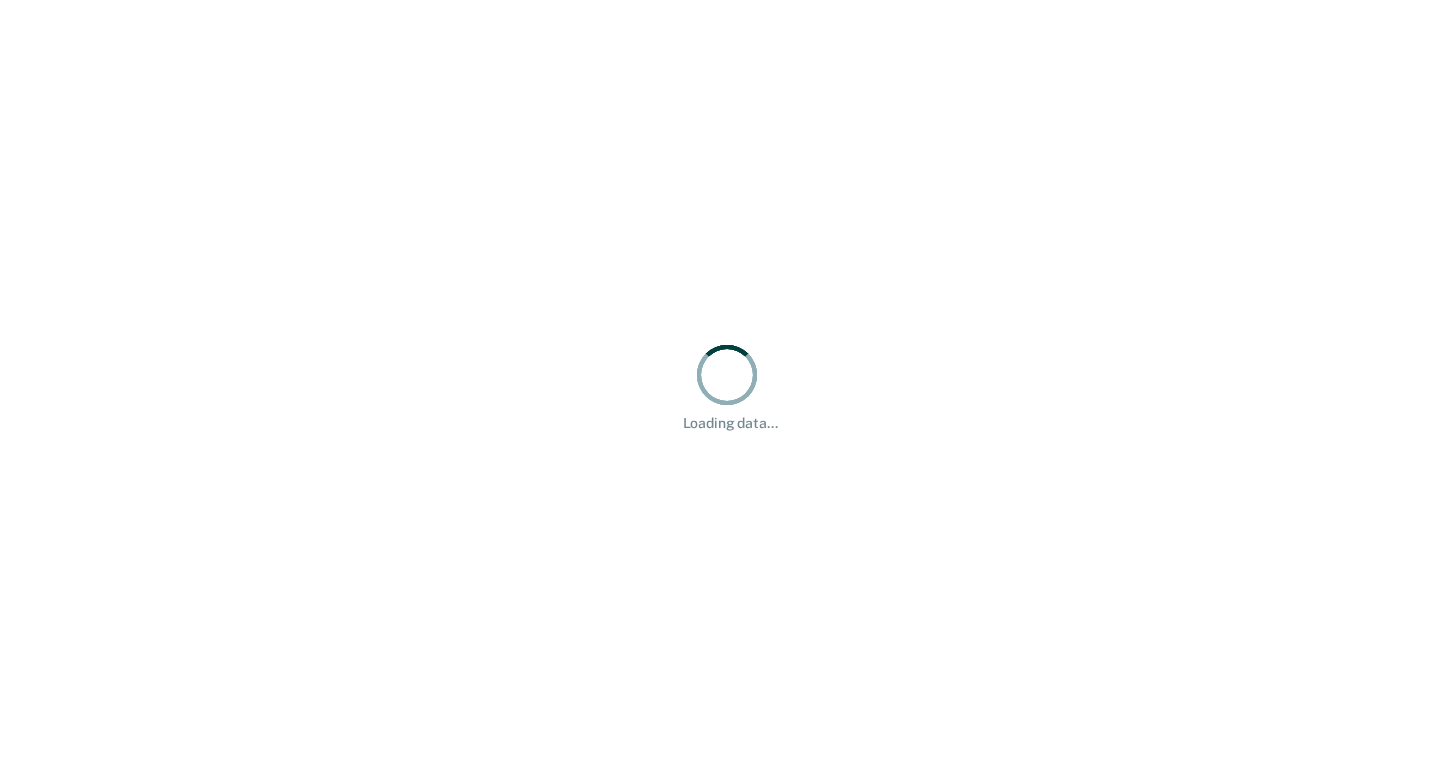 scroll, scrollTop: 0, scrollLeft: 0, axis: both 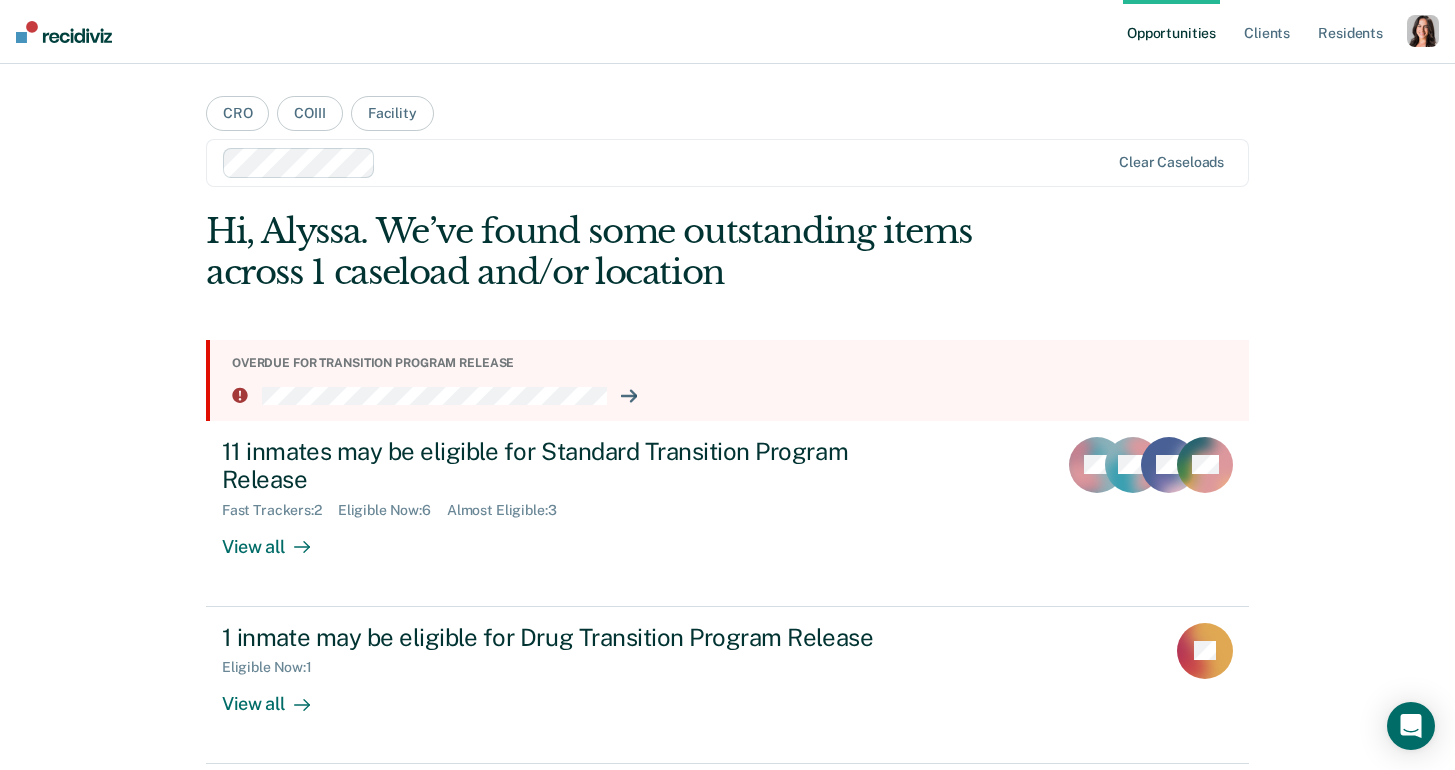 click at bounding box center (1423, 31) 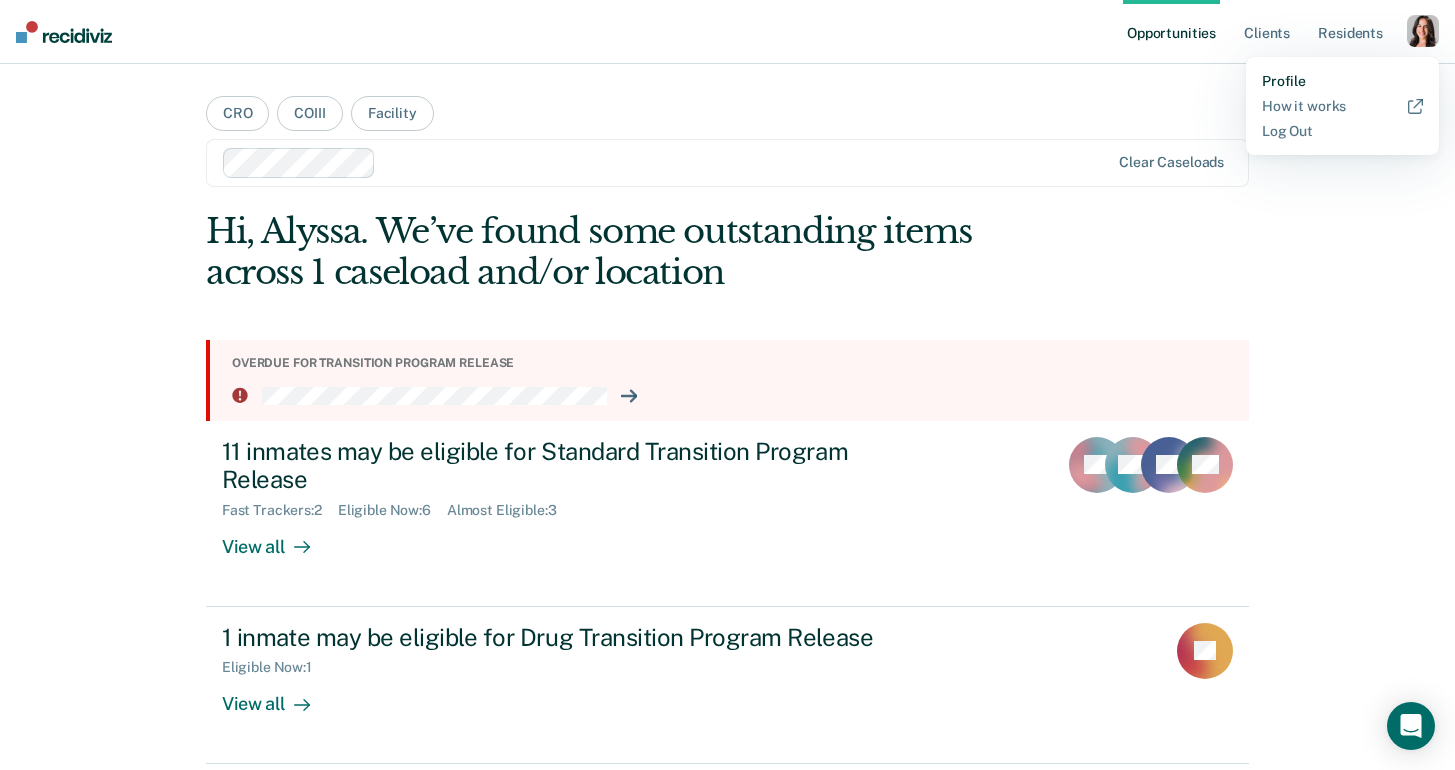 click on "Profile" at bounding box center [1342, 81] 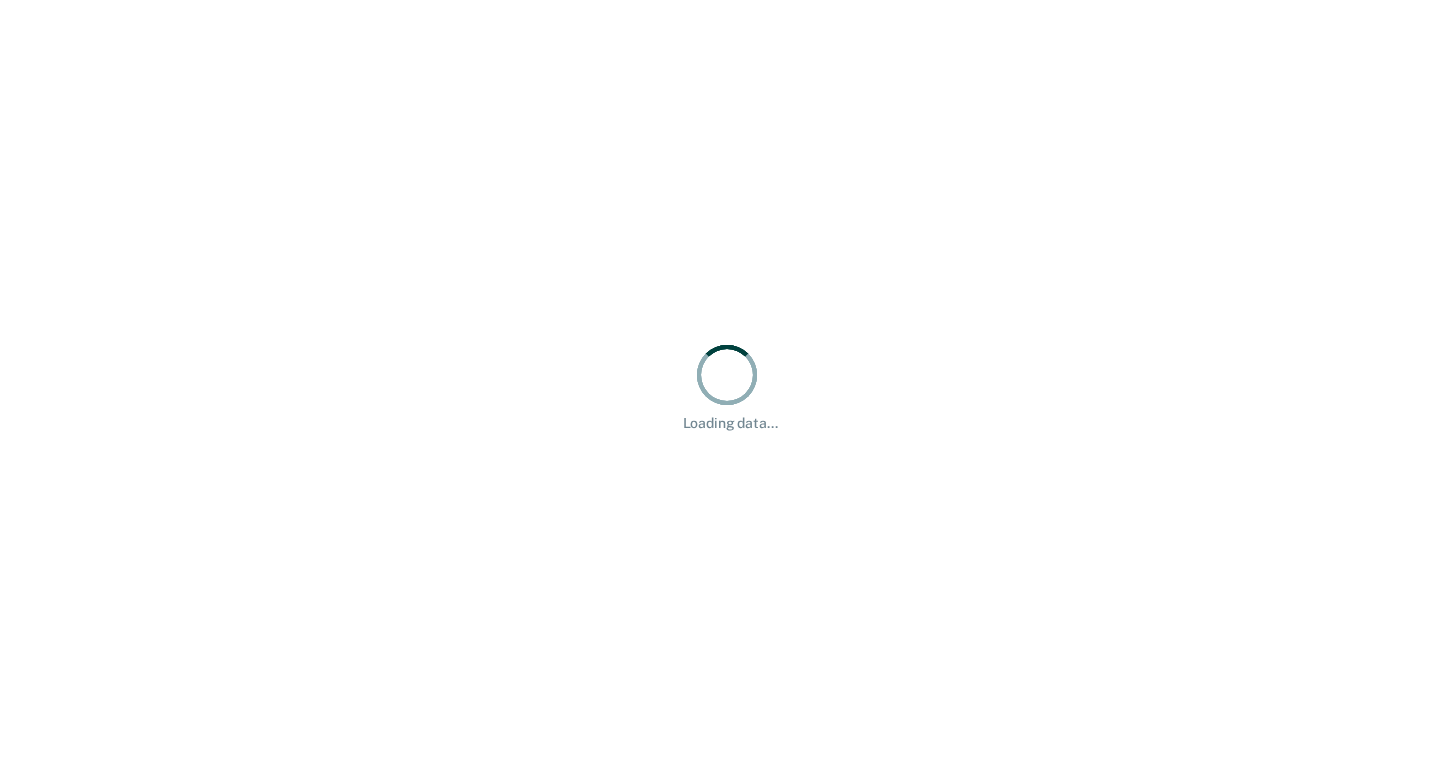 scroll, scrollTop: 0, scrollLeft: 0, axis: both 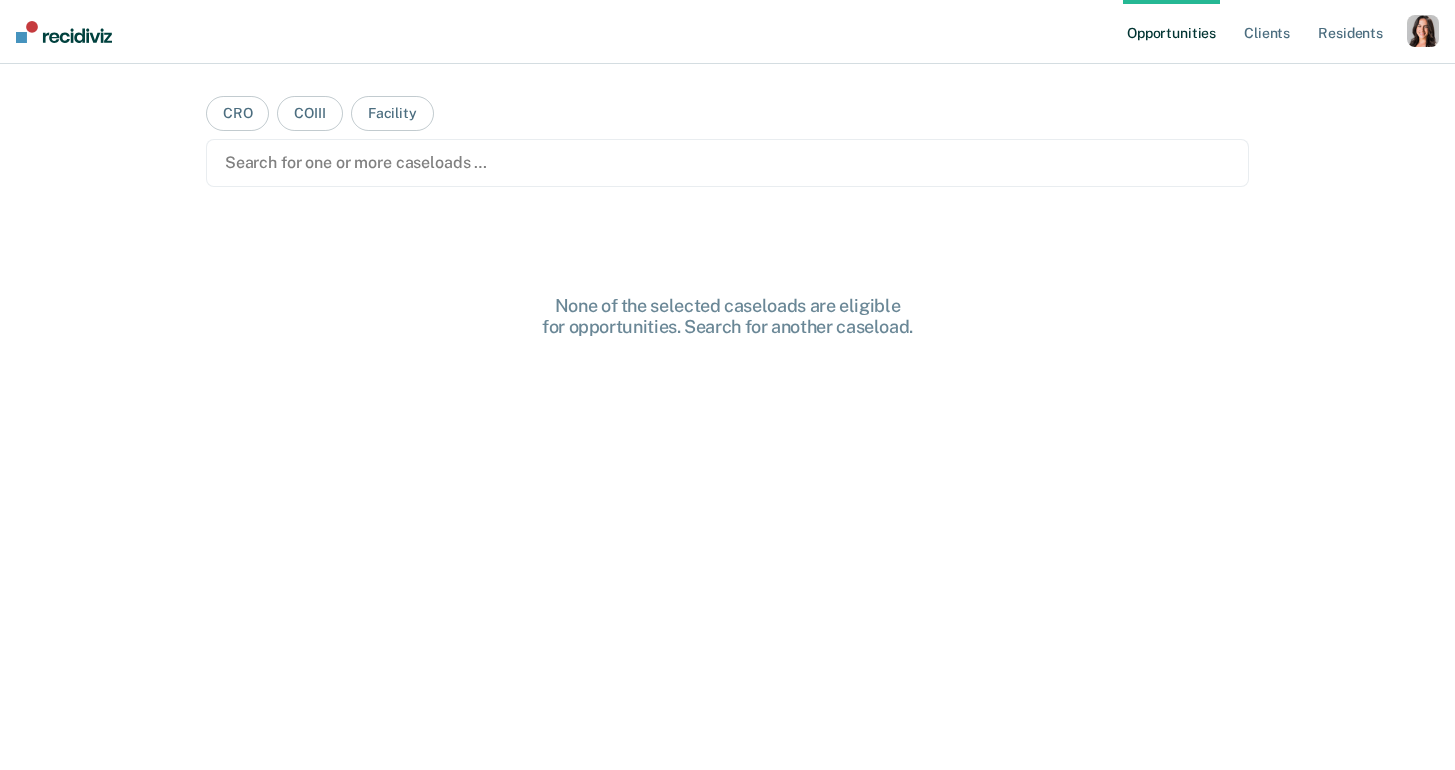 click at bounding box center [1423, 31] 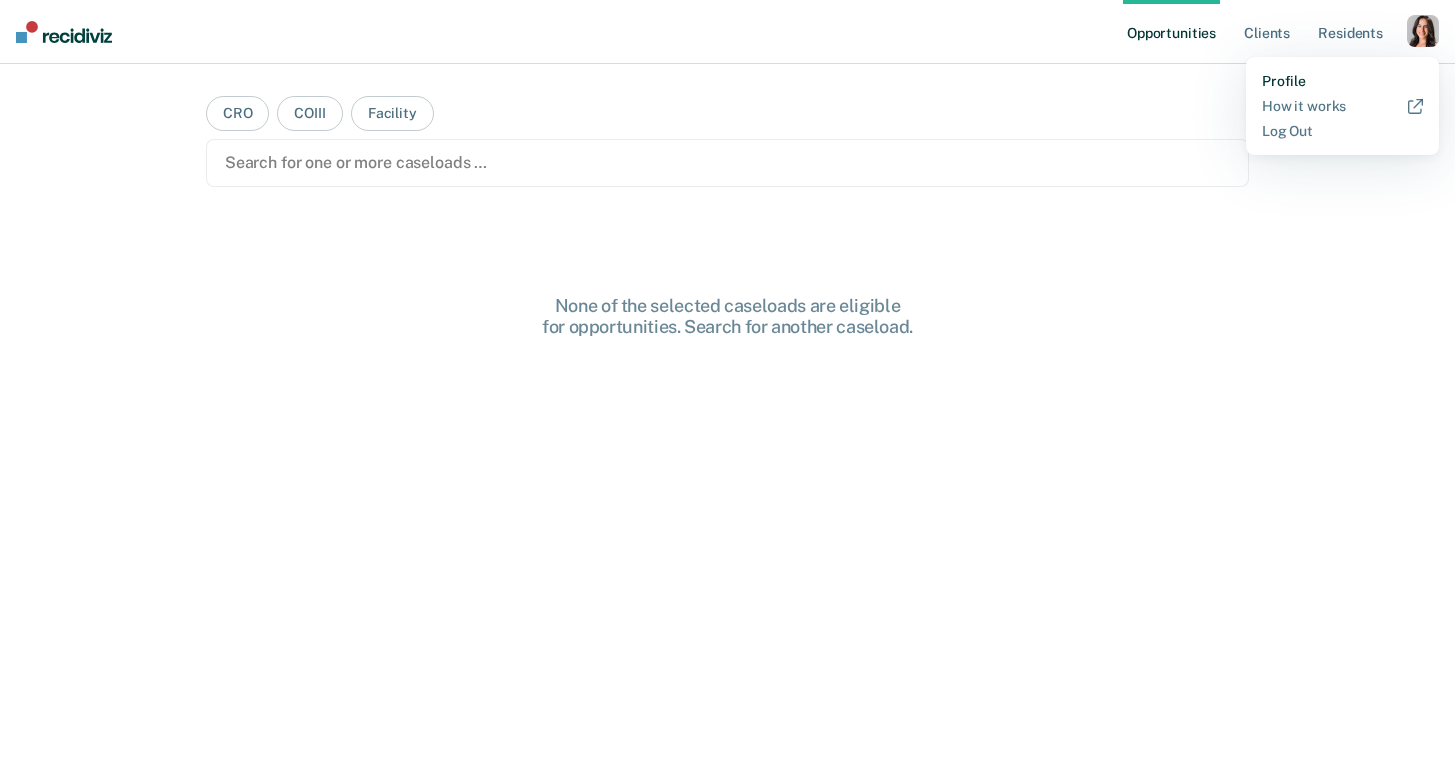 click on "Profile" at bounding box center (1342, 81) 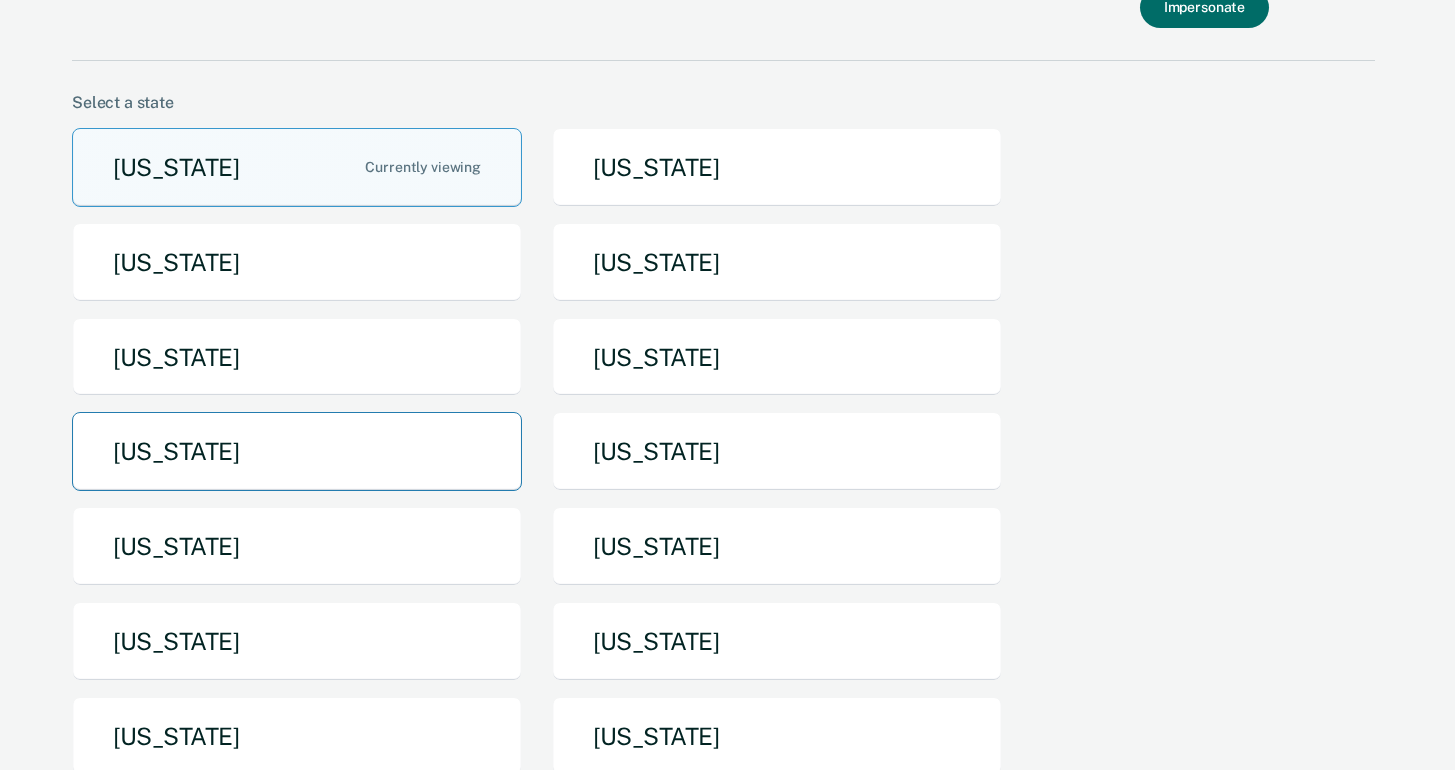 scroll, scrollTop: 92, scrollLeft: 0, axis: vertical 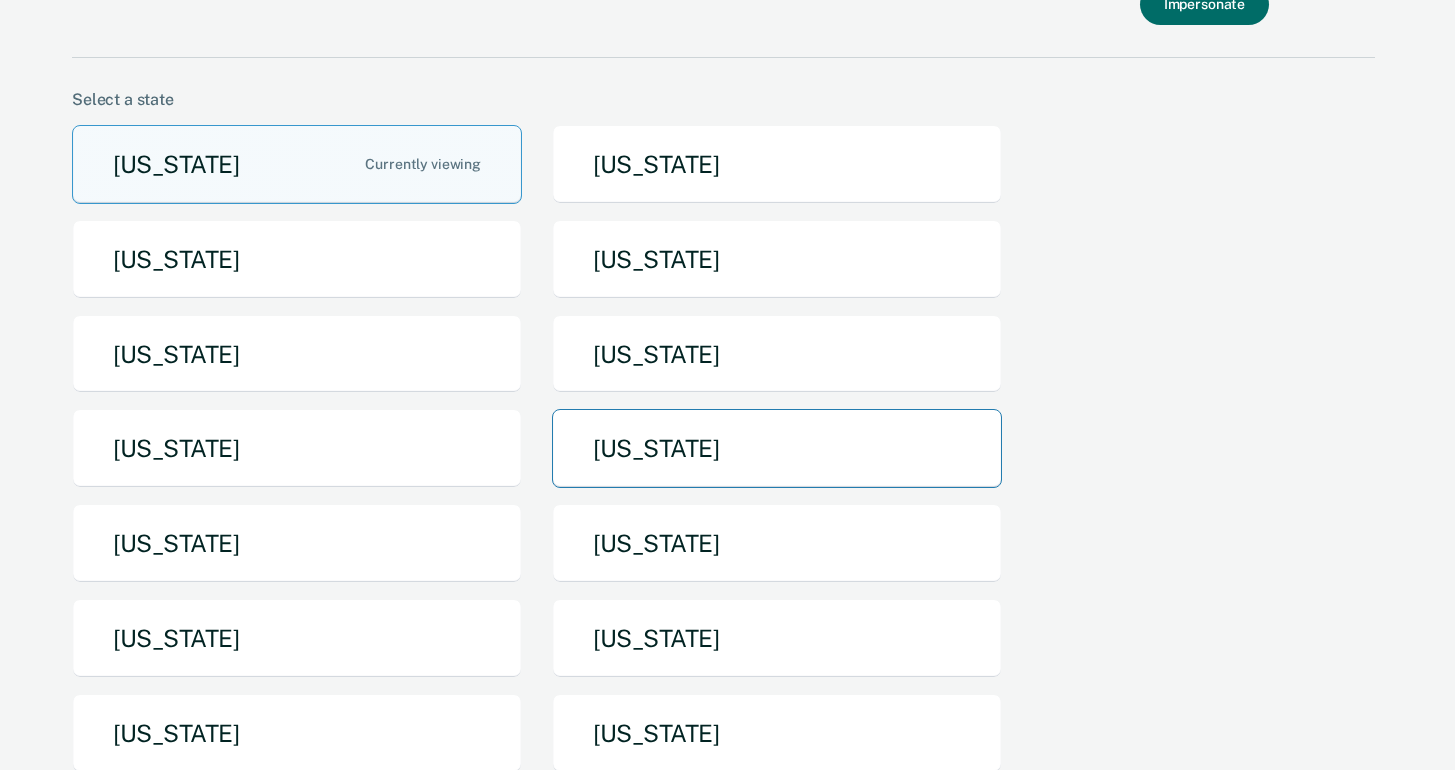 click on "[US_STATE]" at bounding box center [777, 448] 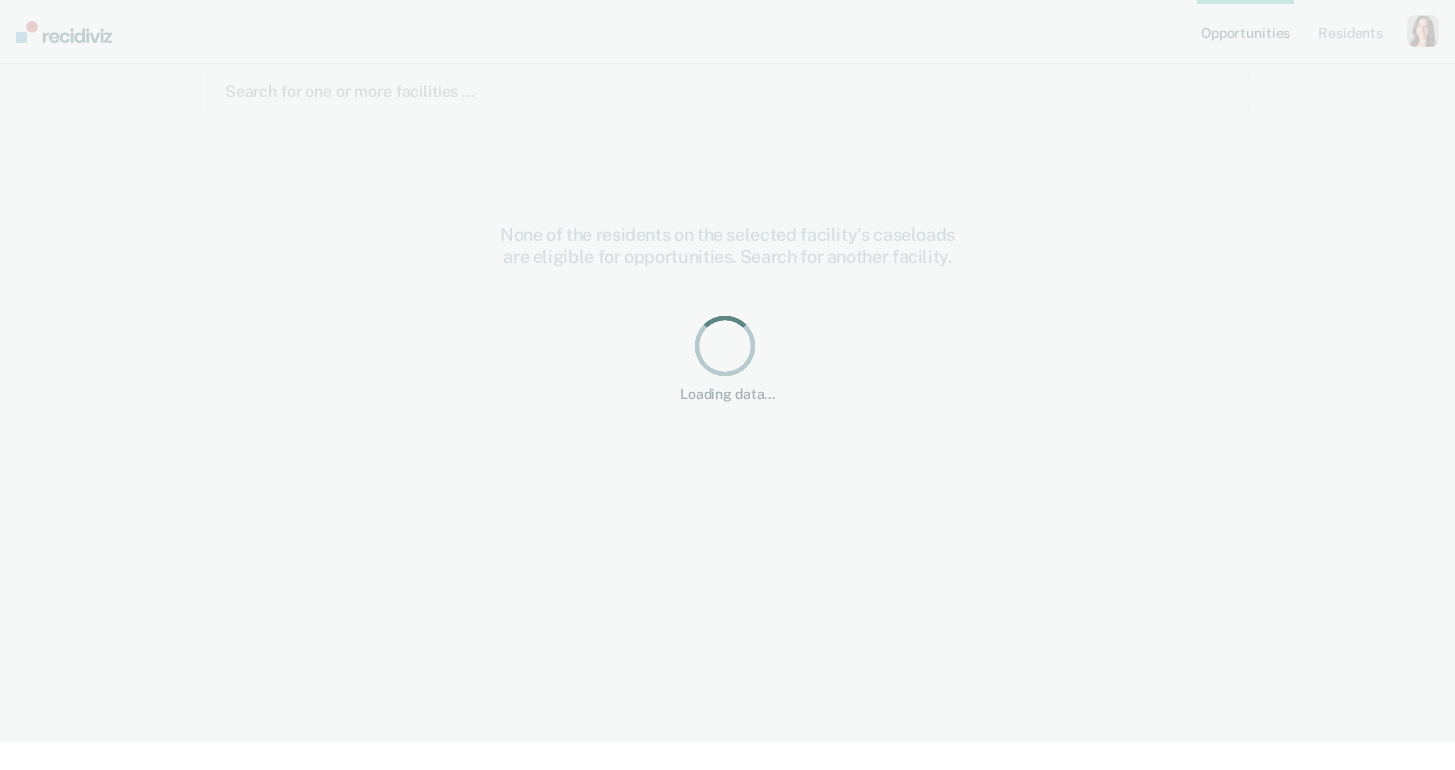 scroll, scrollTop: 0, scrollLeft: 0, axis: both 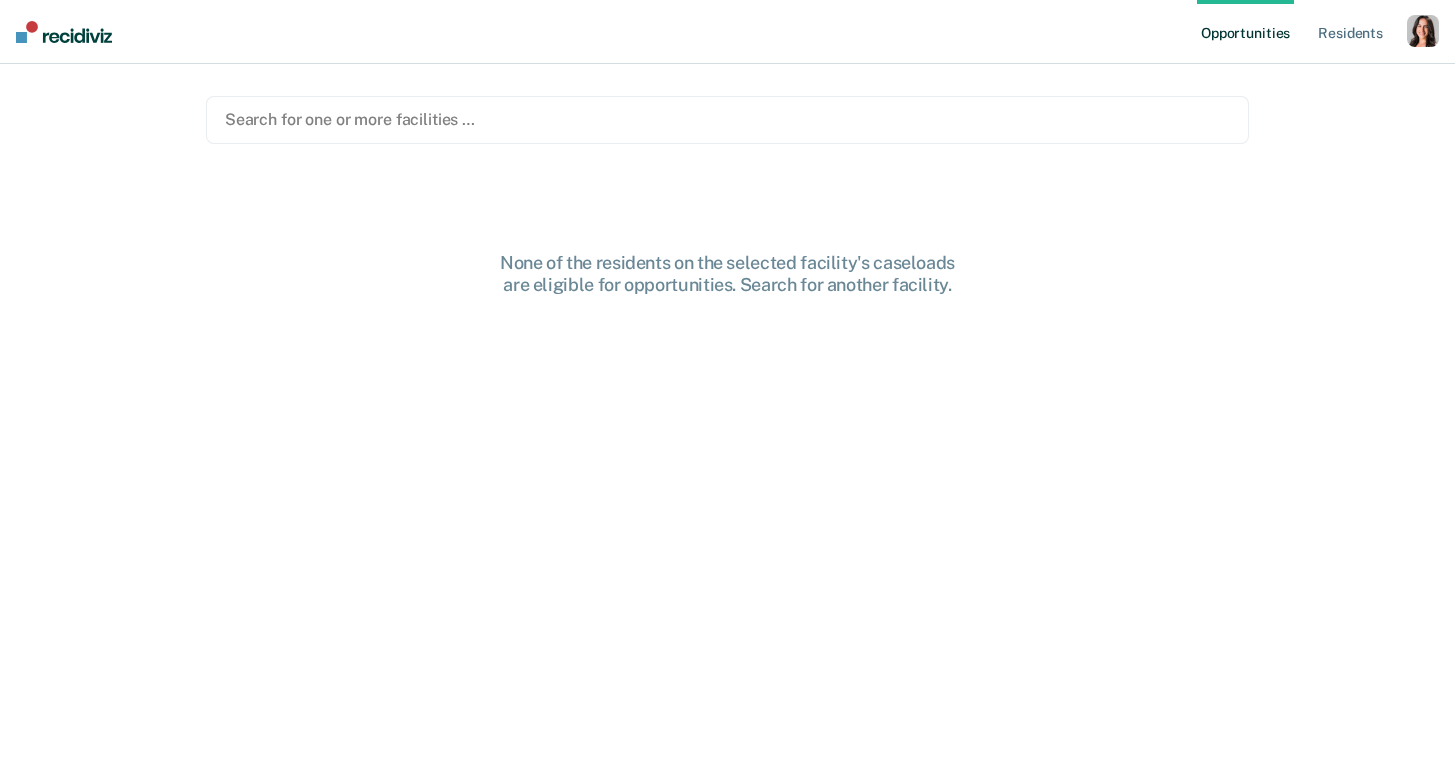 click at bounding box center [1423, 31] 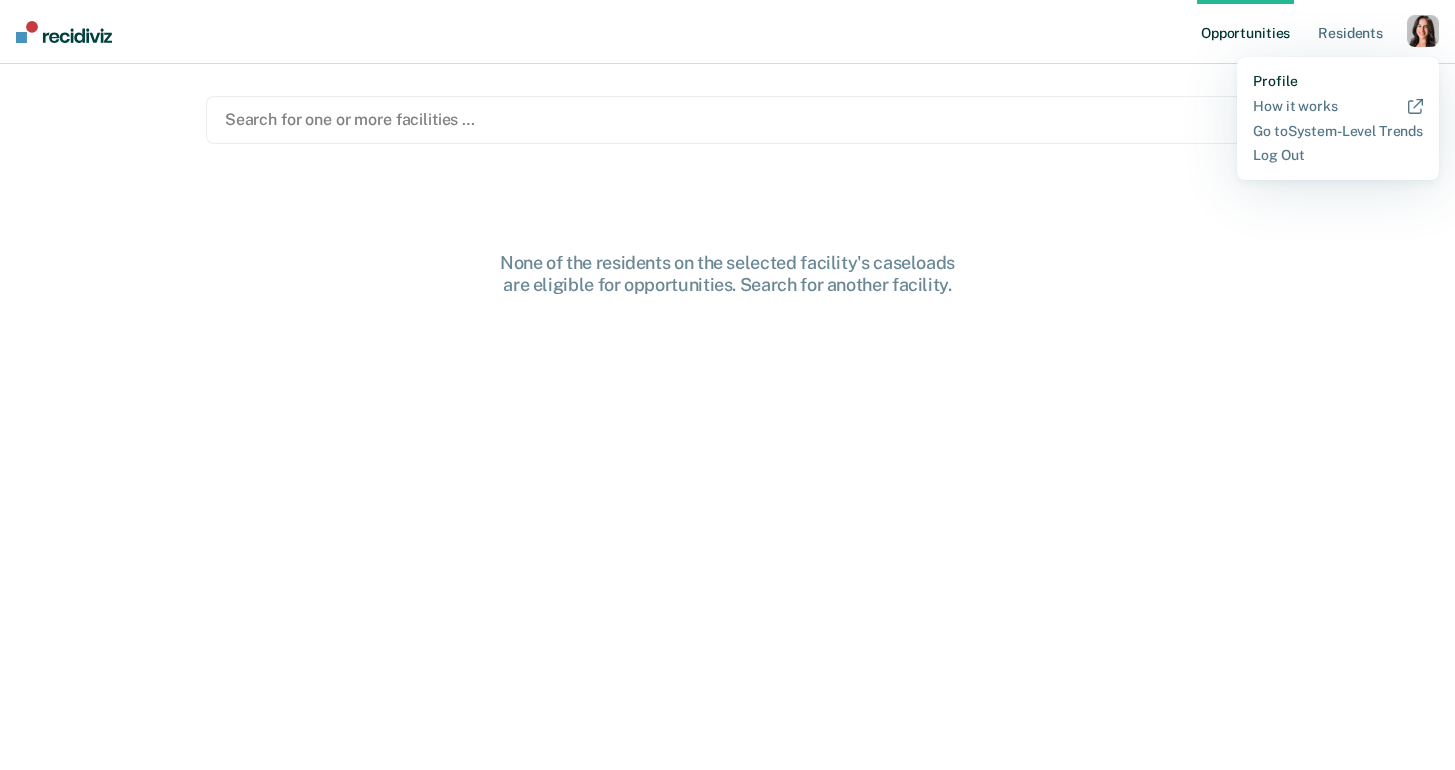 click on "Profile" at bounding box center (1338, 81) 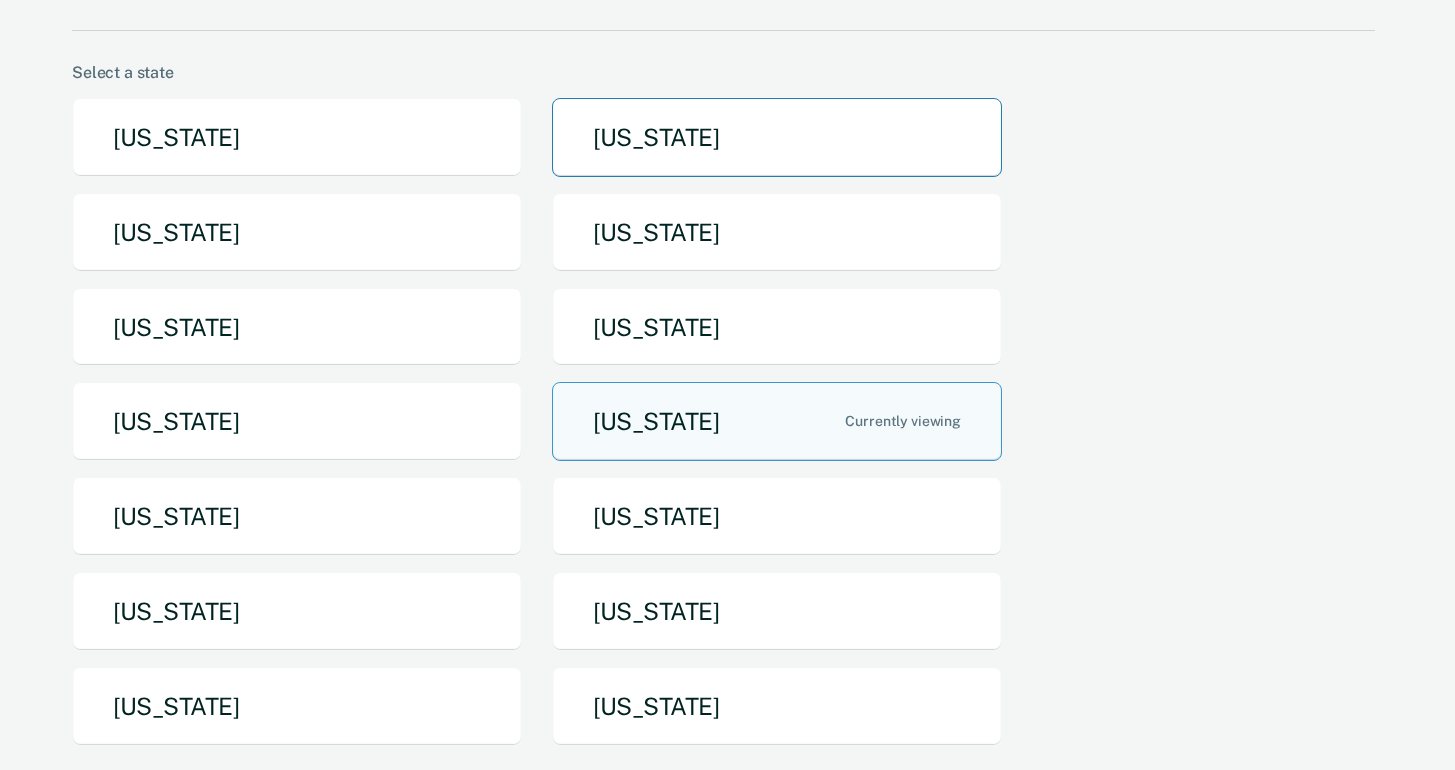 scroll, scrollTop: 142, scrollLeft: 0, axis: vertical 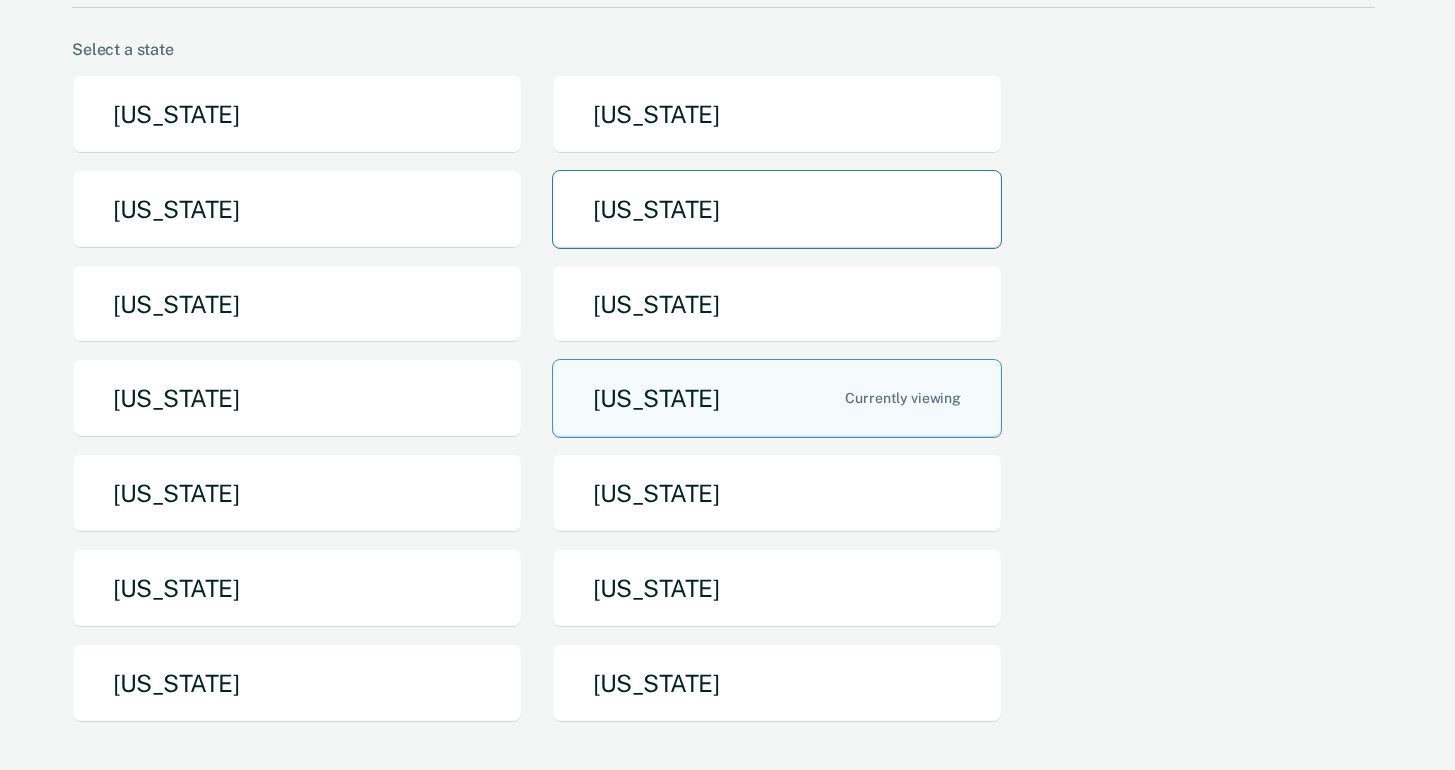 click on "[US_STATE]" at bounding box center [777, 209] 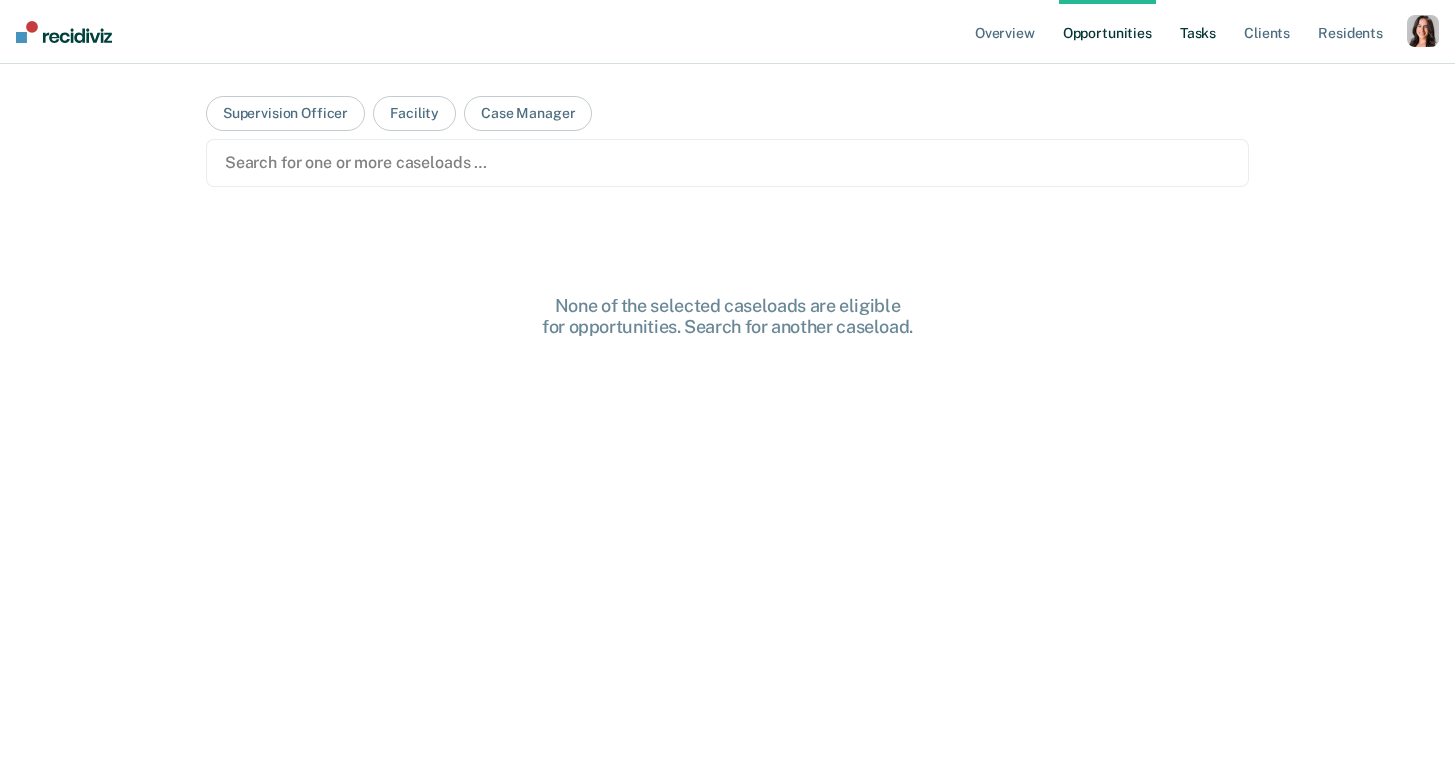 click on "Tasks" at bounding box center [1198, 32] 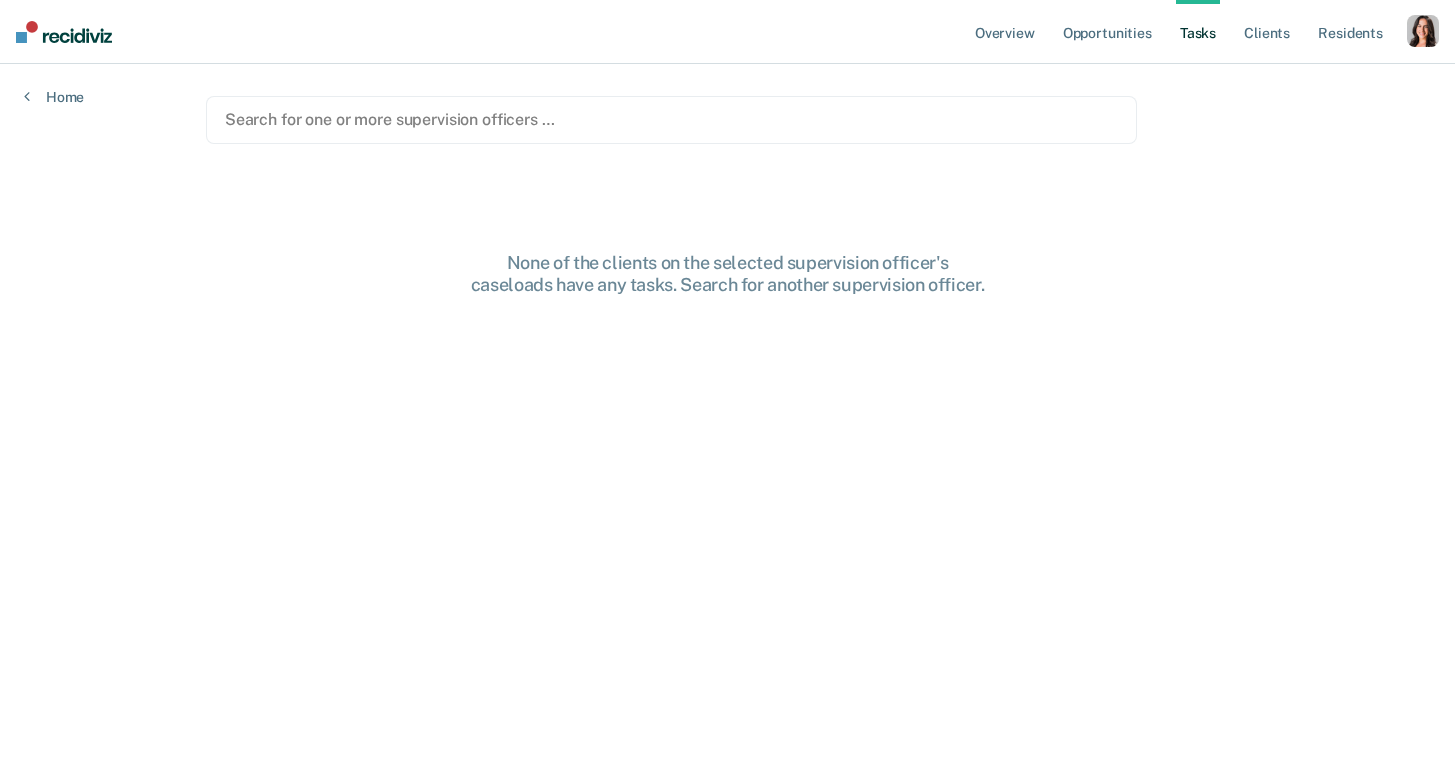 click on "Search for one or more supervision officers … None of the clients on the selected supervision officer's caseloads have any tasks. Search for another supervision officer." at bounding box center (727, 393) 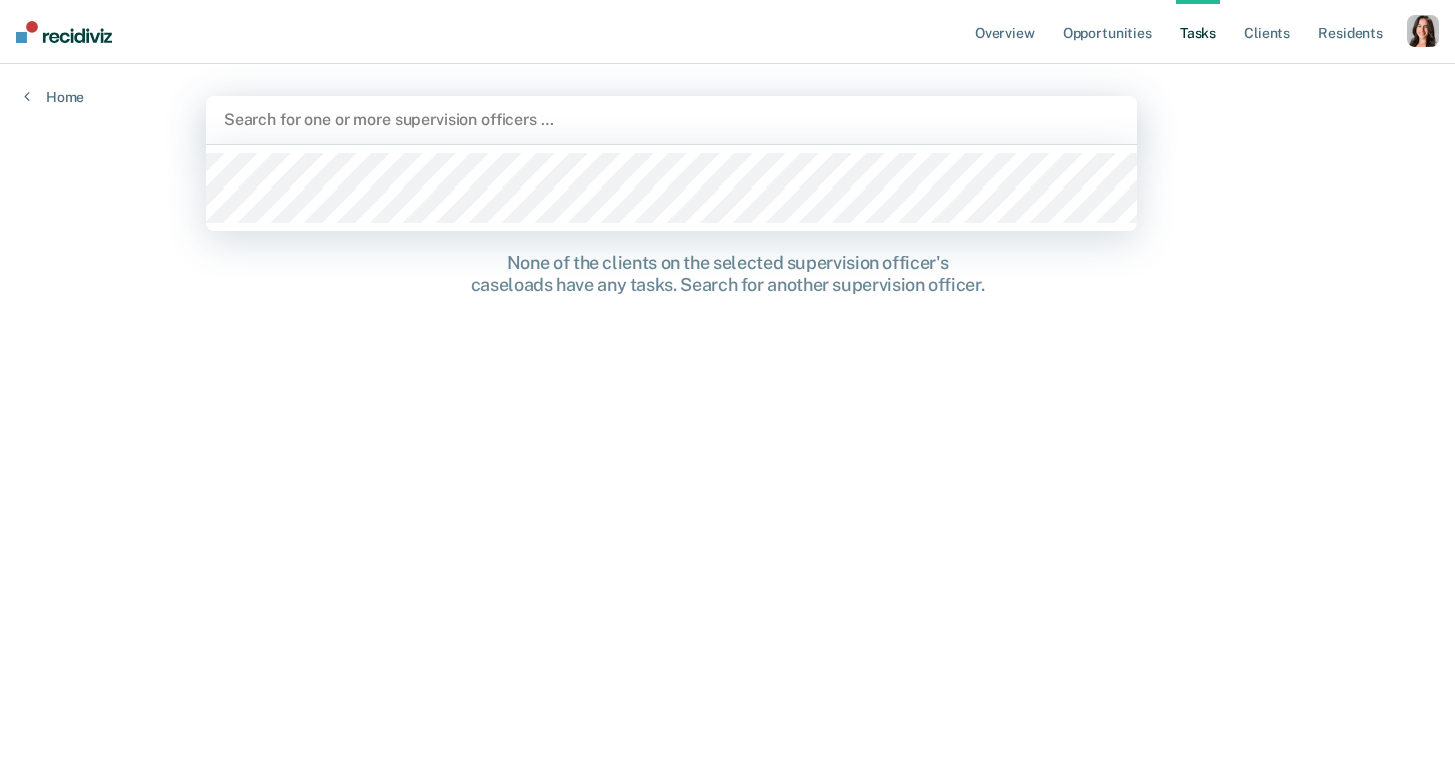 click at bounding box center [671, 119] 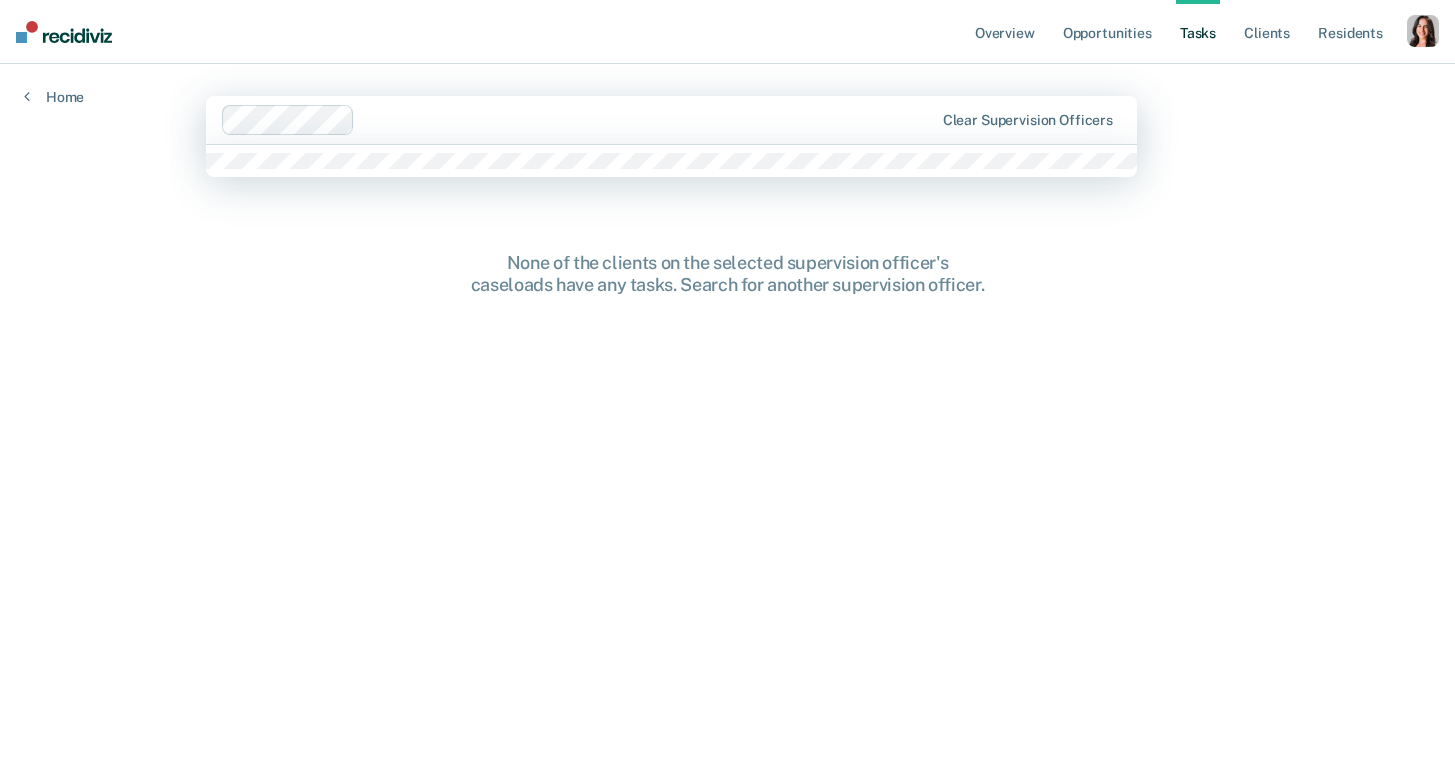click at bounding box center [578, 120] 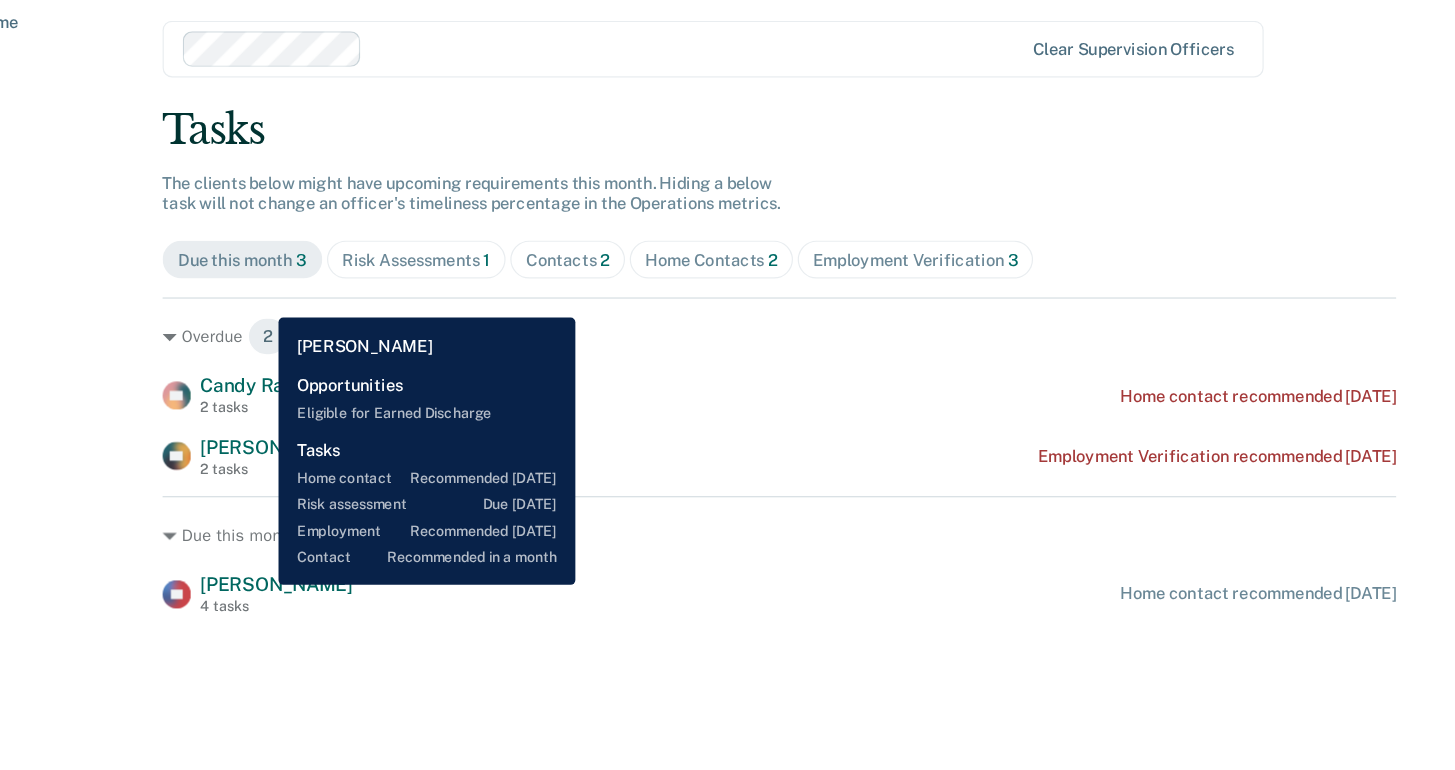 click on "Larry Roberts" at bounding box center [302, 572] 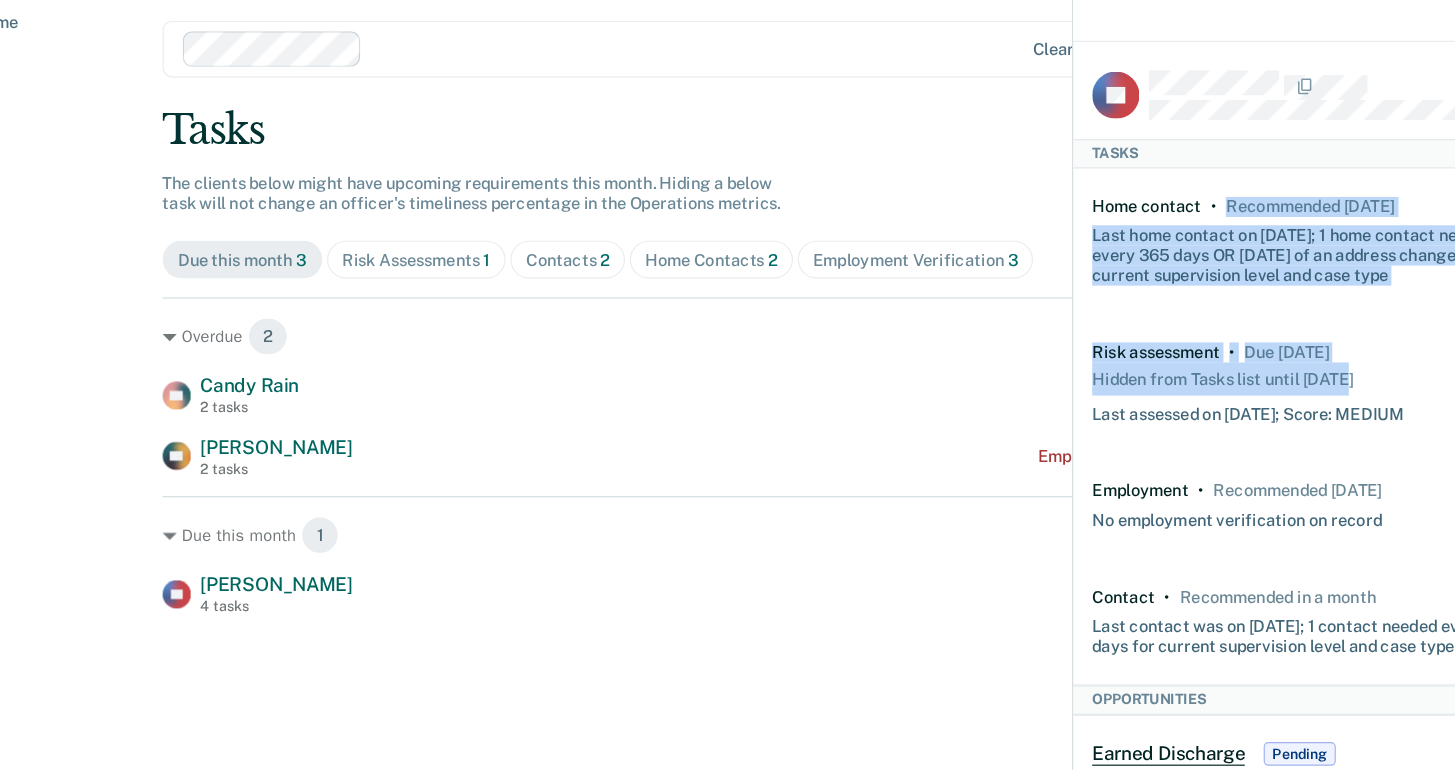 drag, startPoint x: 1102, startPoint y: 253, endPoint x: 1202, endPoint y: 417, distance: 192.08331 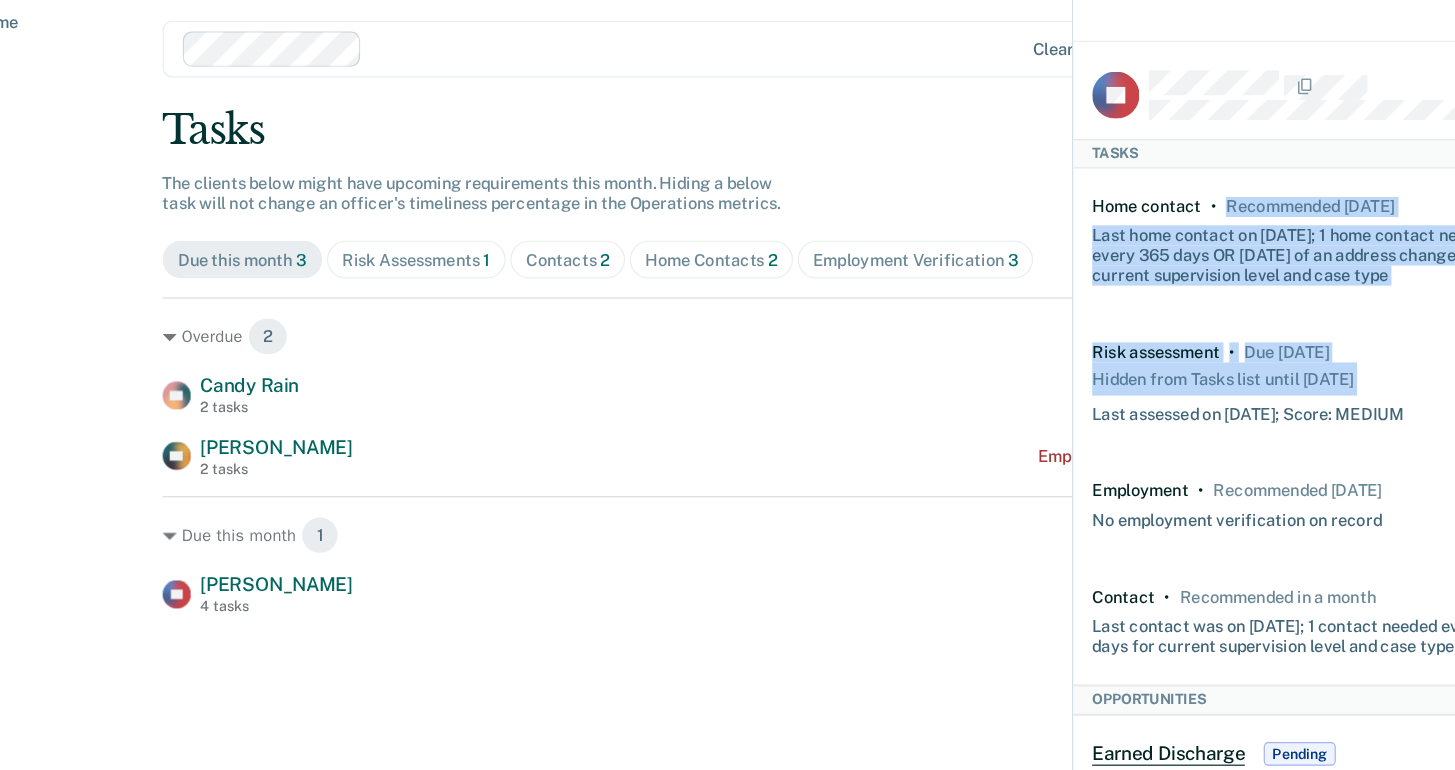 click on "Due in 6 days" at bounding box center (1157, 376) 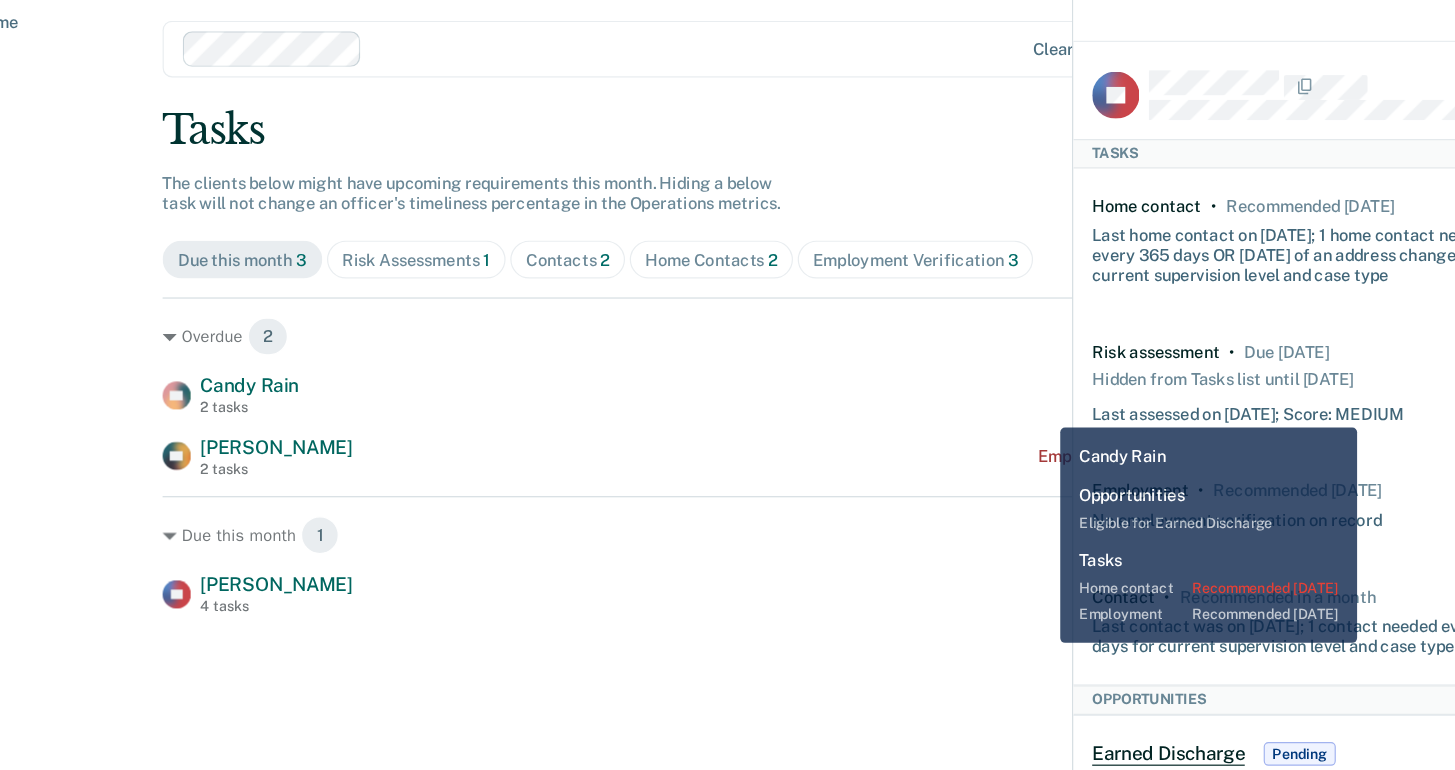 drag, startPoint x: 1270, startPoint y: 425, endPoint x: 948, endPoint y: 423, distance: 322.00623 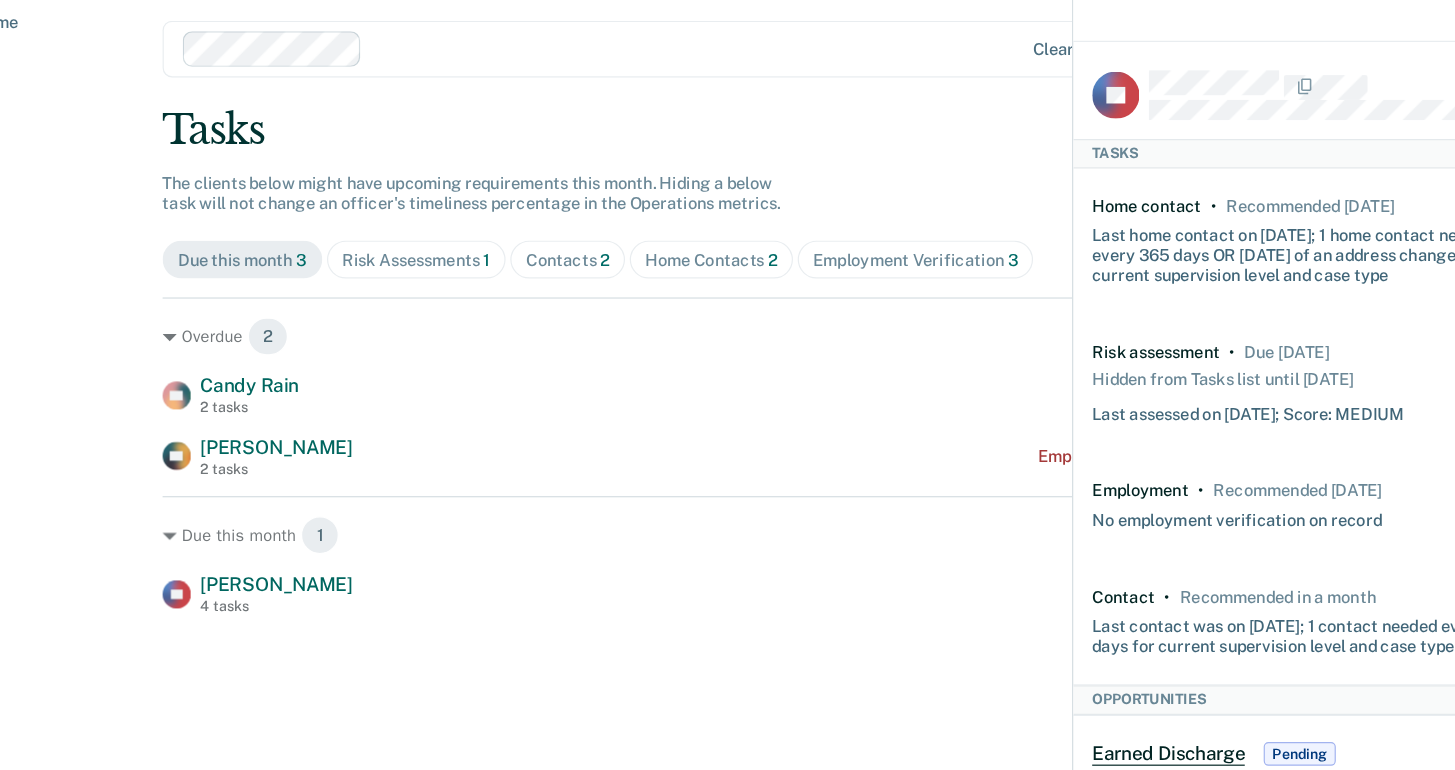 click on "Last assessed on 7/7/24; Score: MEDIUM" at bounding box center (1124, 425) 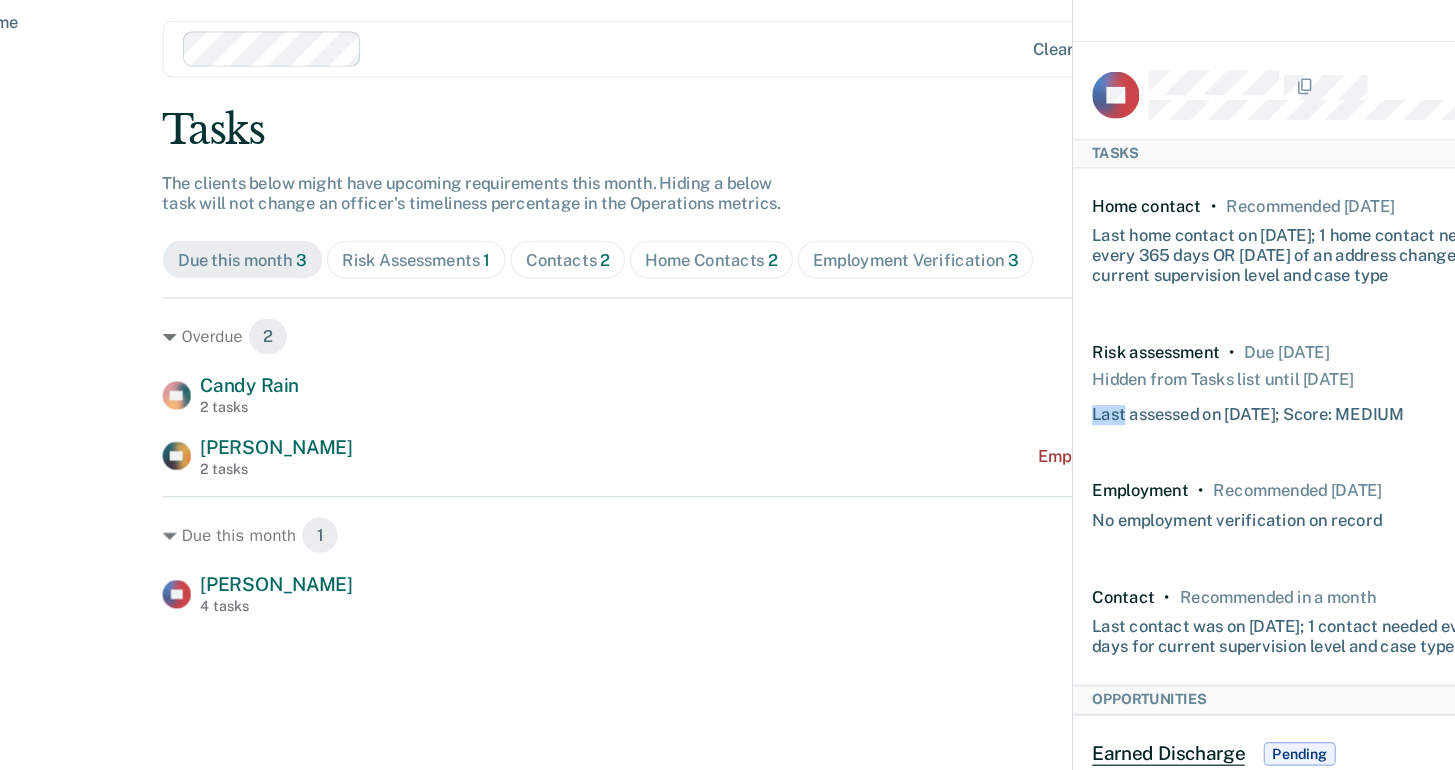 click on "Last assessed on 7/7/24; Score: MEDIUM" at bounding box center (1124, 425) 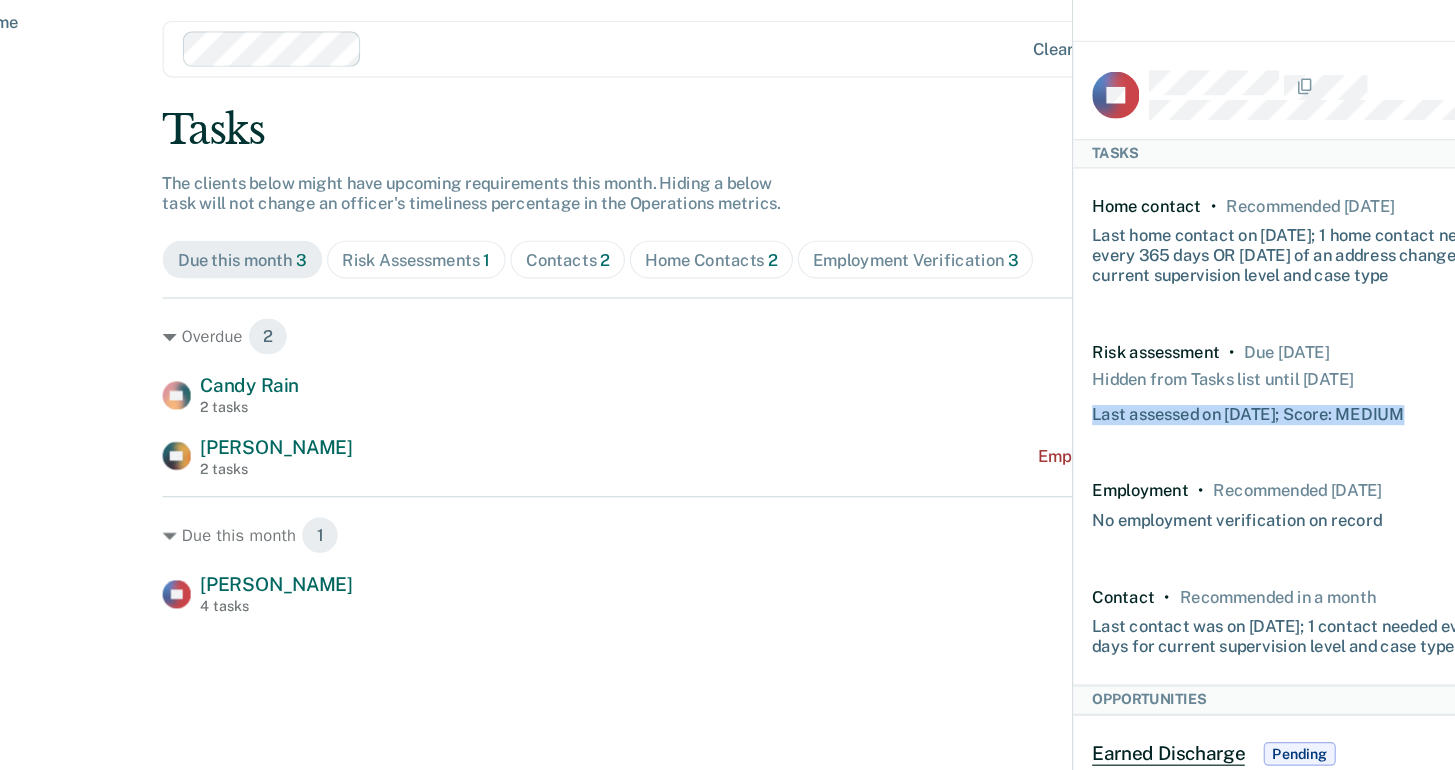 click on "Last assessed on 7/7/24; Score: MEDIUM" at bounding box center [1124, 425] 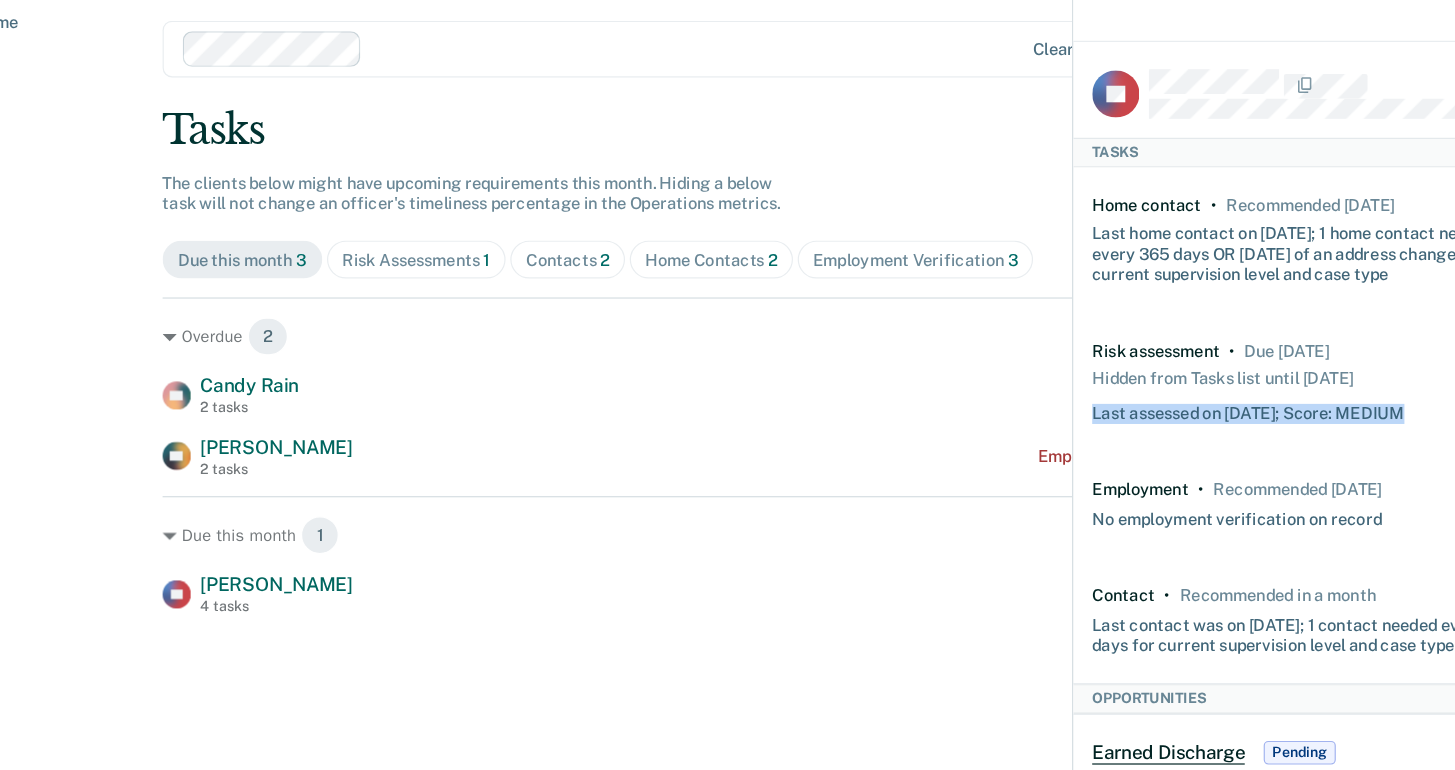 scroll, scrollTop: 0, scrollLeft: 0, axis: both 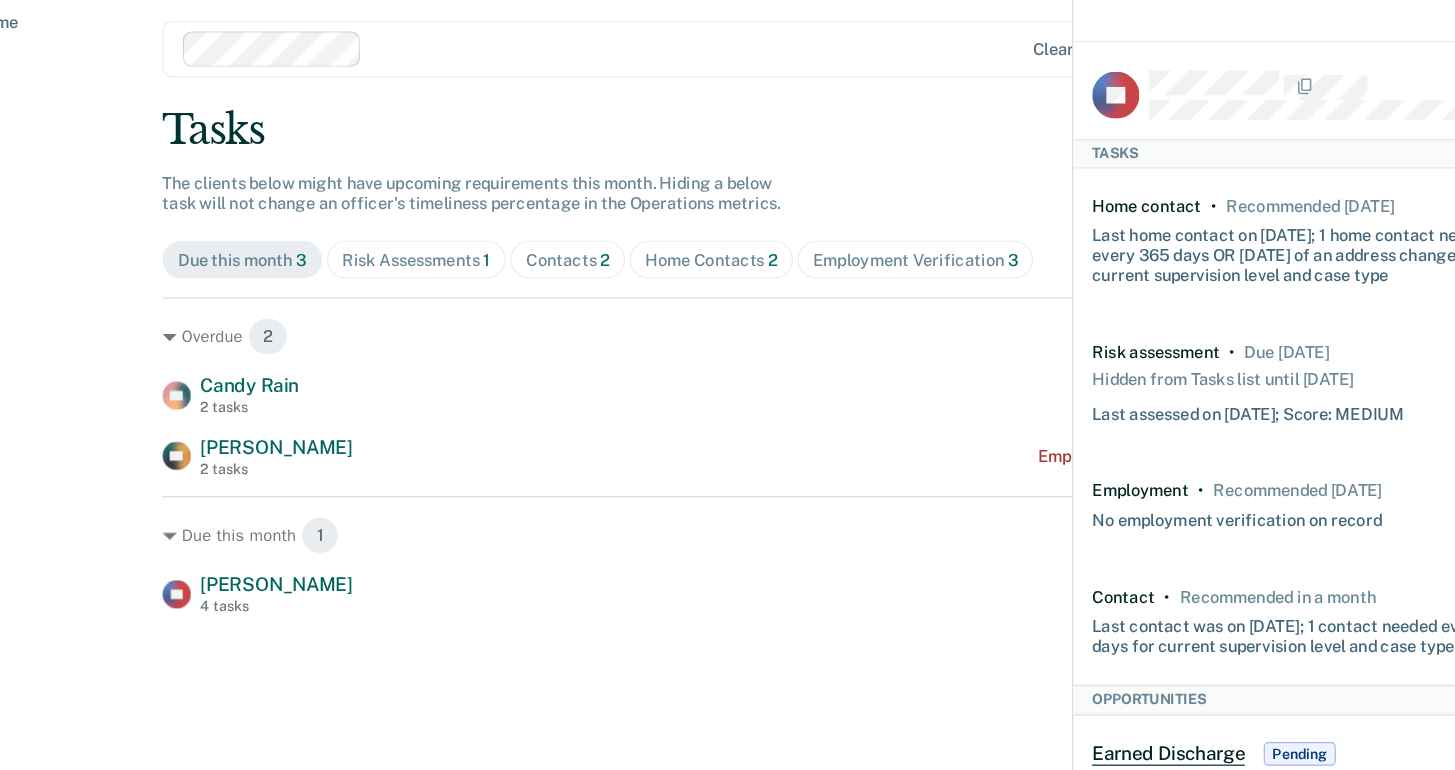 click on "Tasks" at bounding box center (727, 188) 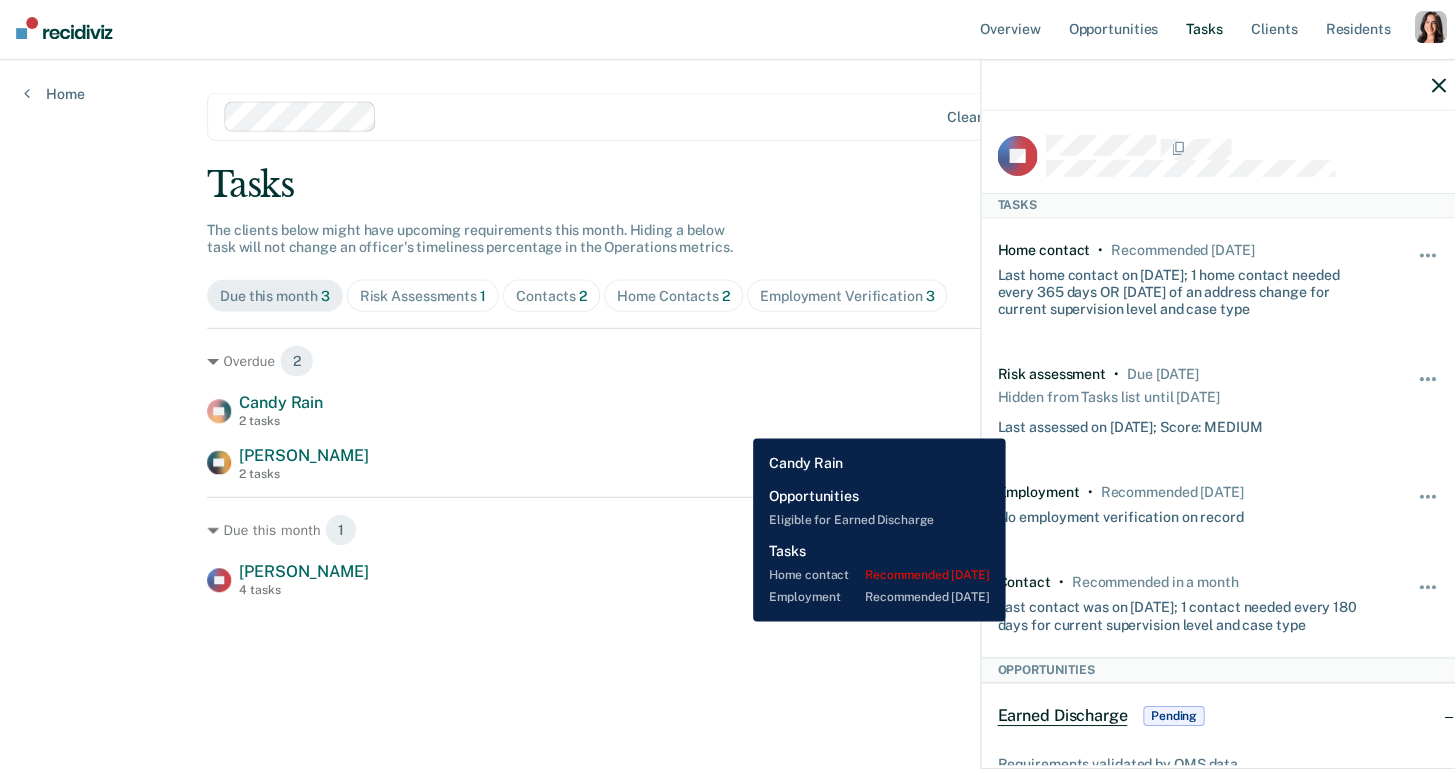 scroll, scrollTop: 0, scrollLeft: 0, axis: both 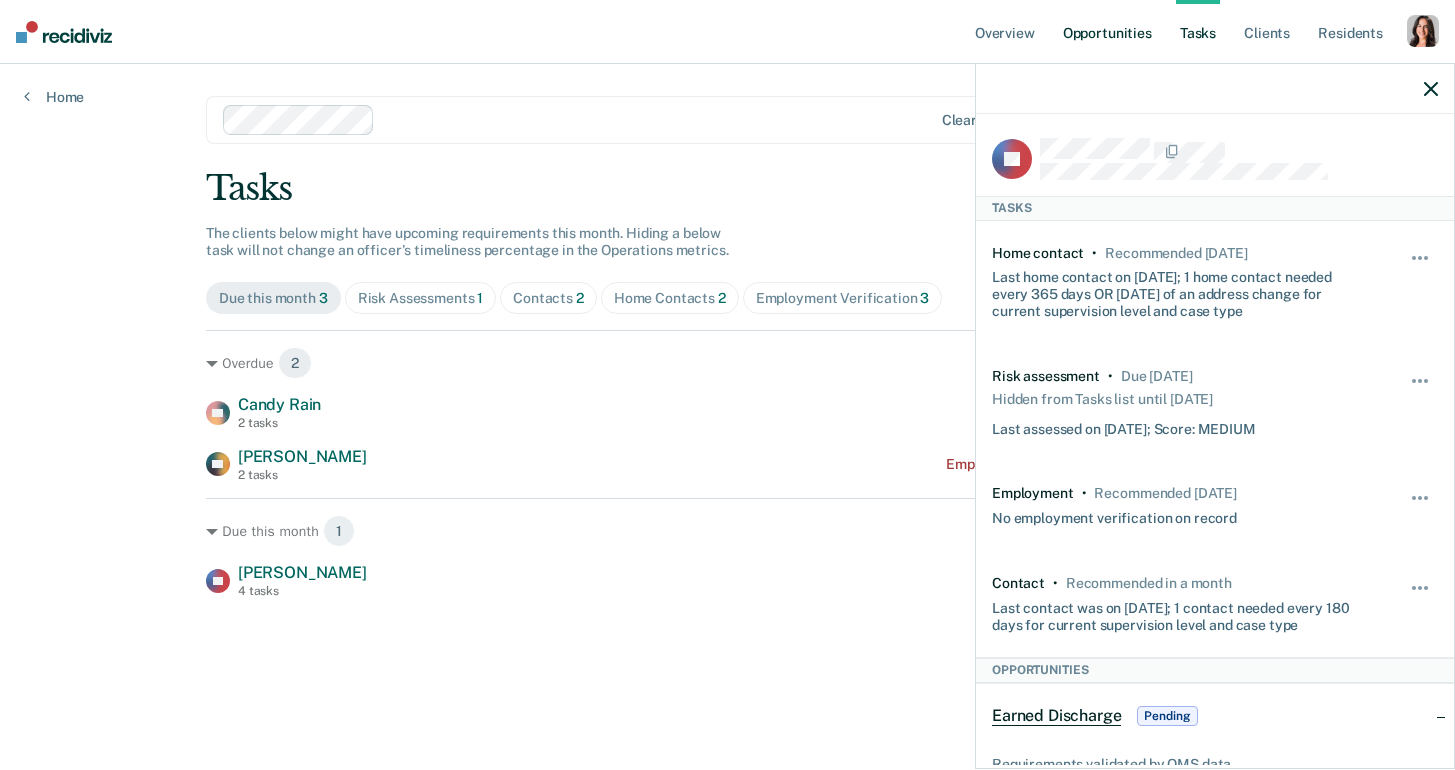 click on "Opportunities" at bounding box center (1107, 32) 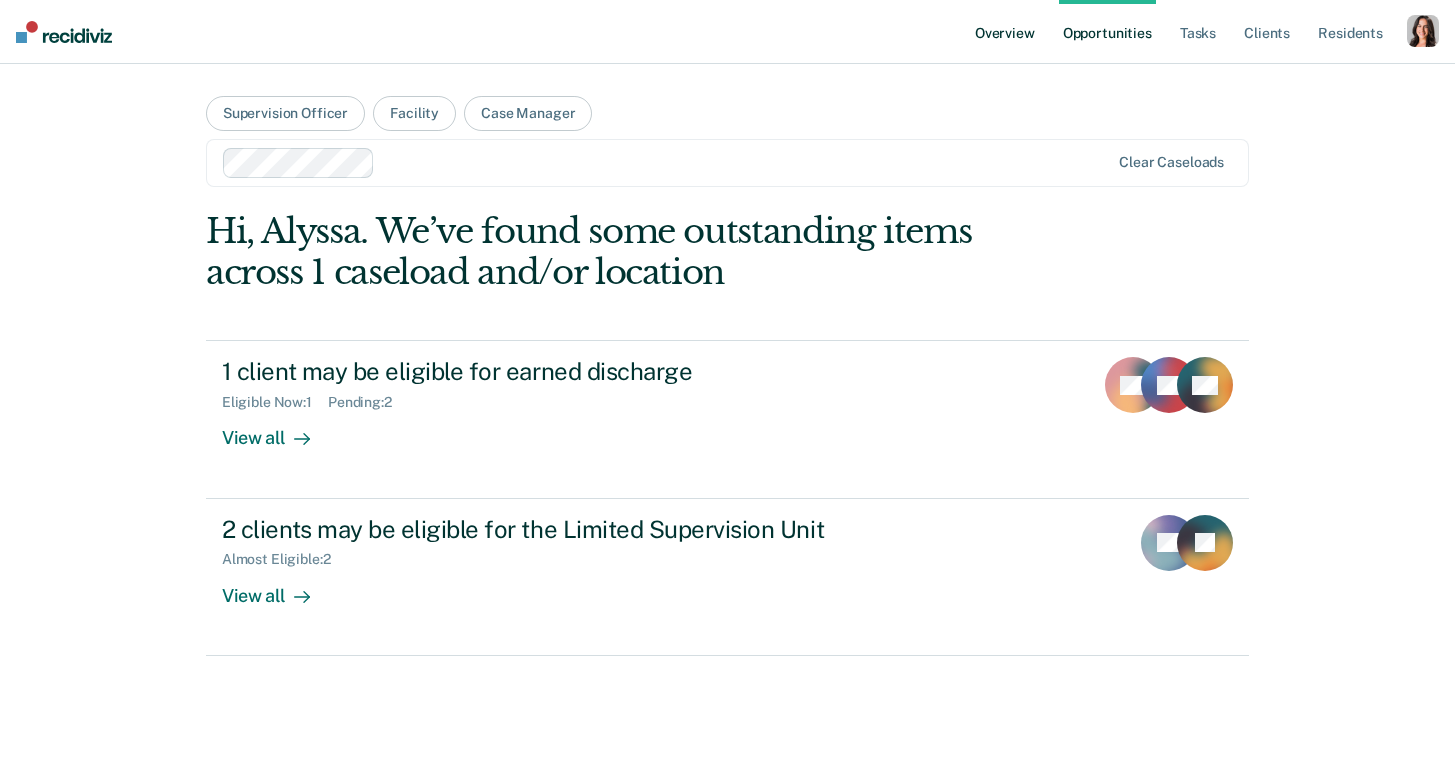 click on "Overview" at bounding box center (1005, 32) 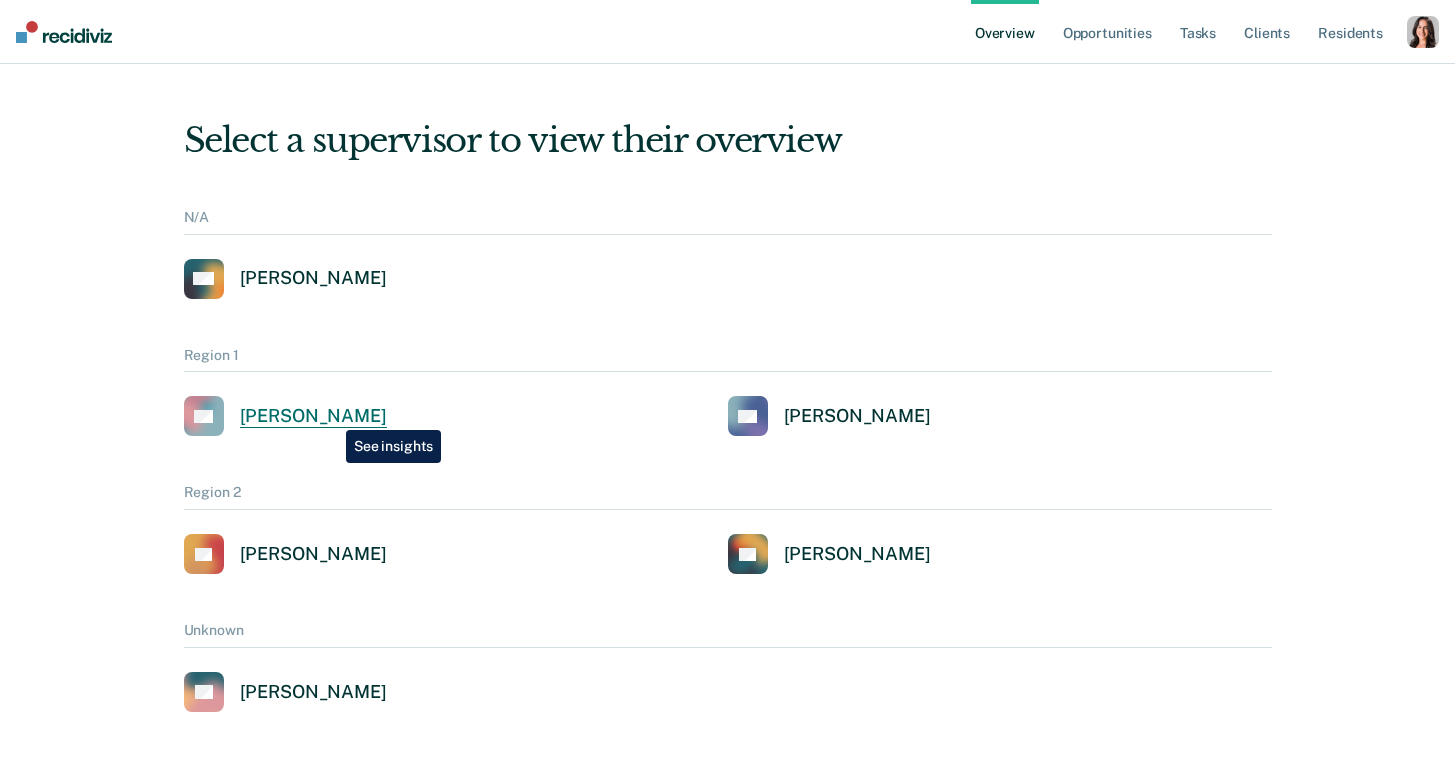 click on "Alejandro D Gonzalez" at bounding box center (313, 416) 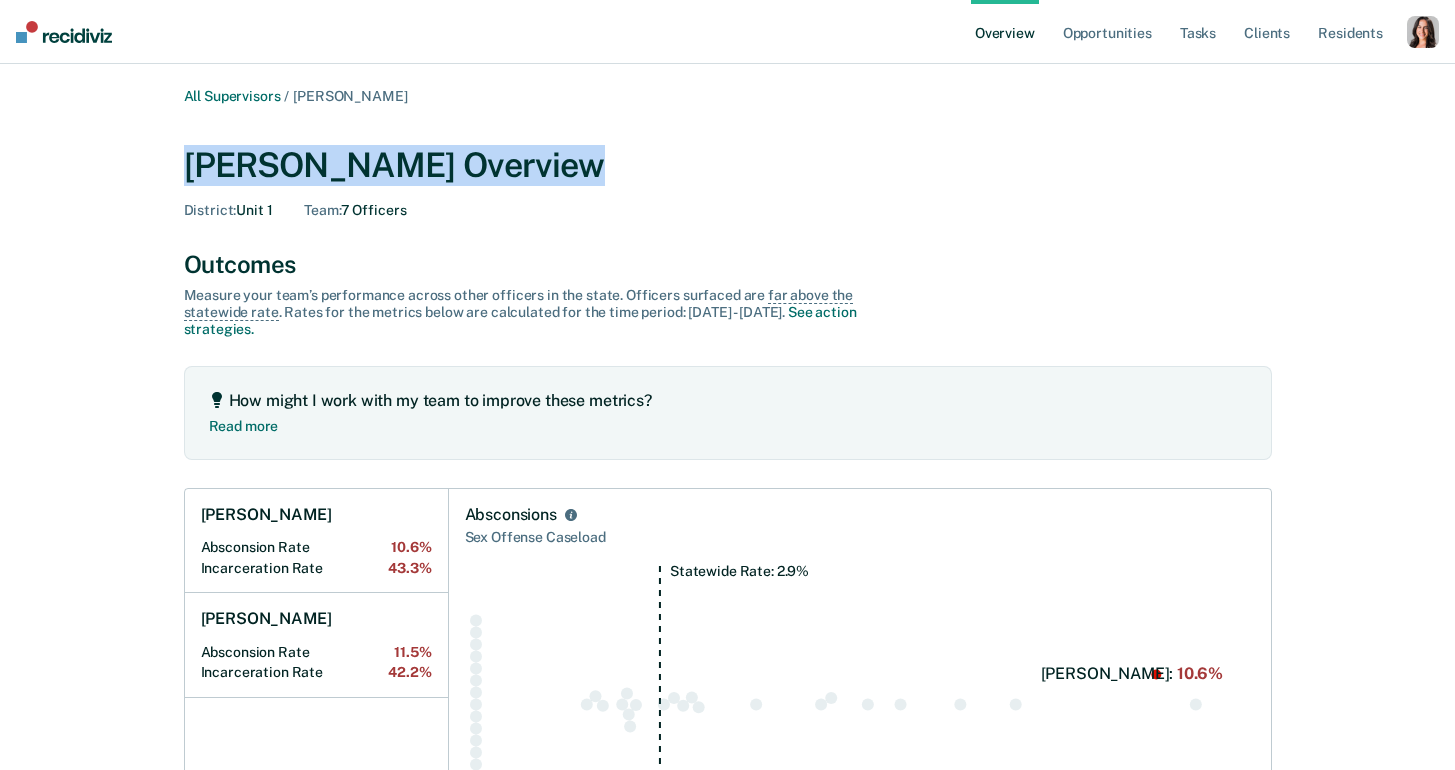 drag, startPoint x: 152, startPoint y: 168, endPoint x: 555, endPoint y: 172, distance: 403.01984 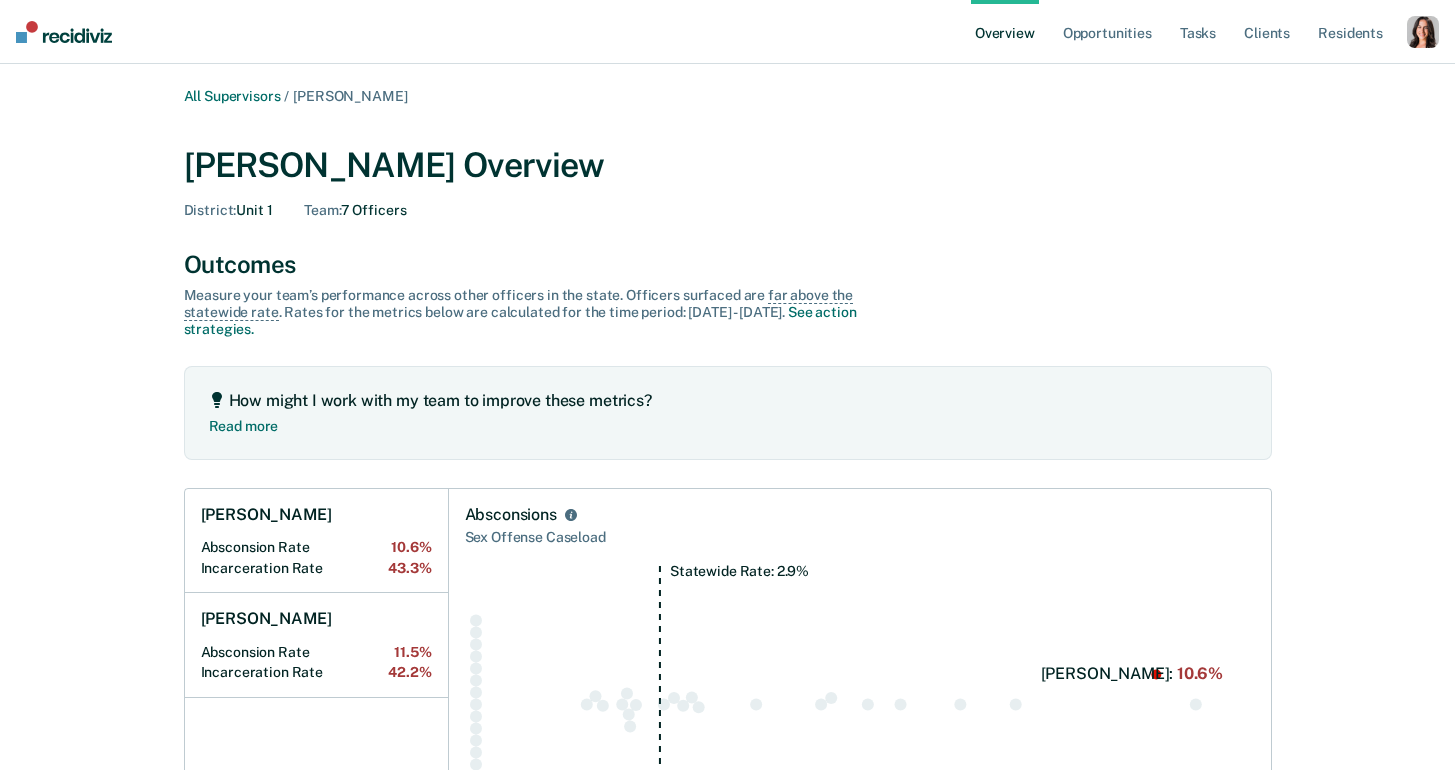drag, startPoint x: 280, startPoint y: 218, endPoint x: 217, endPoint y: 218, distance: 63 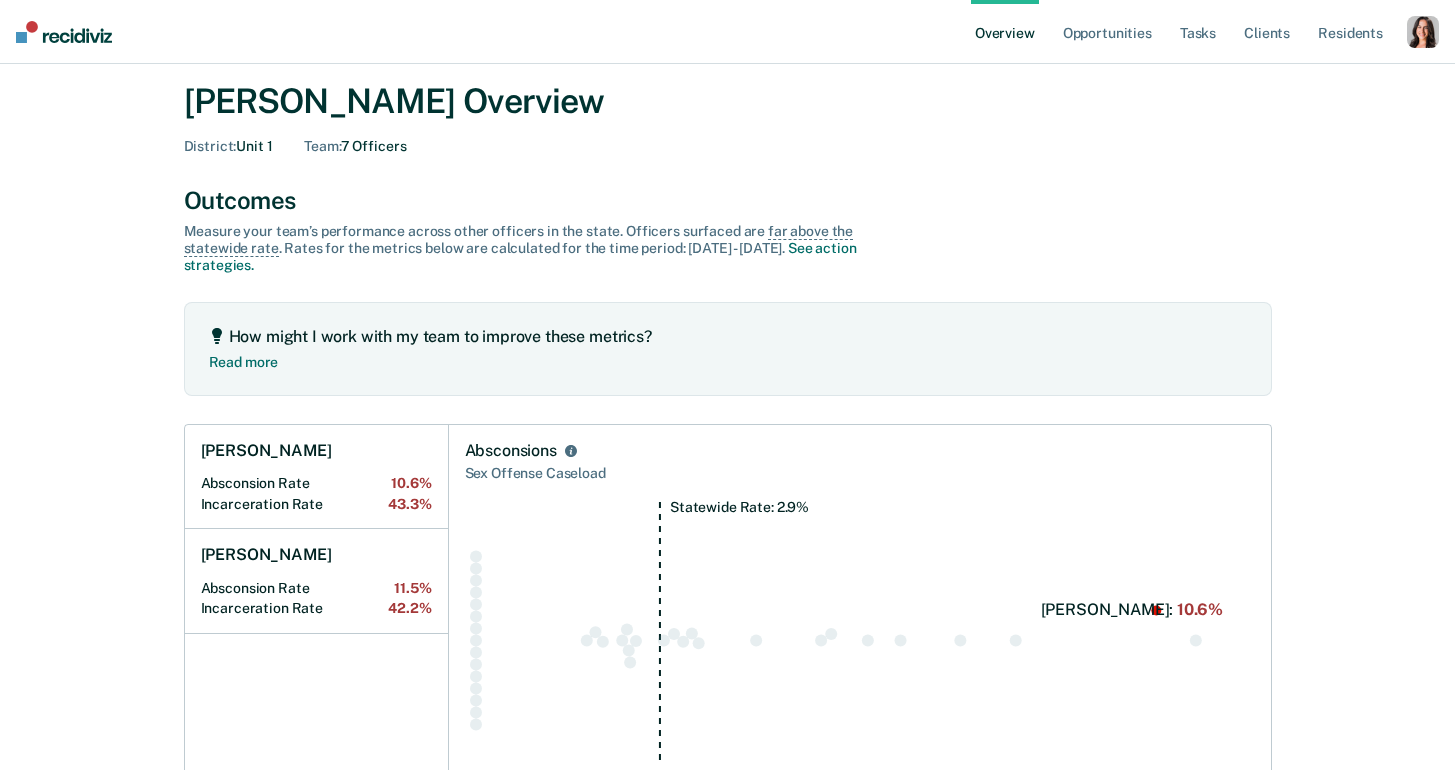 scroll, scrollTop: 76, scrollLeft: 0, axis: vertical 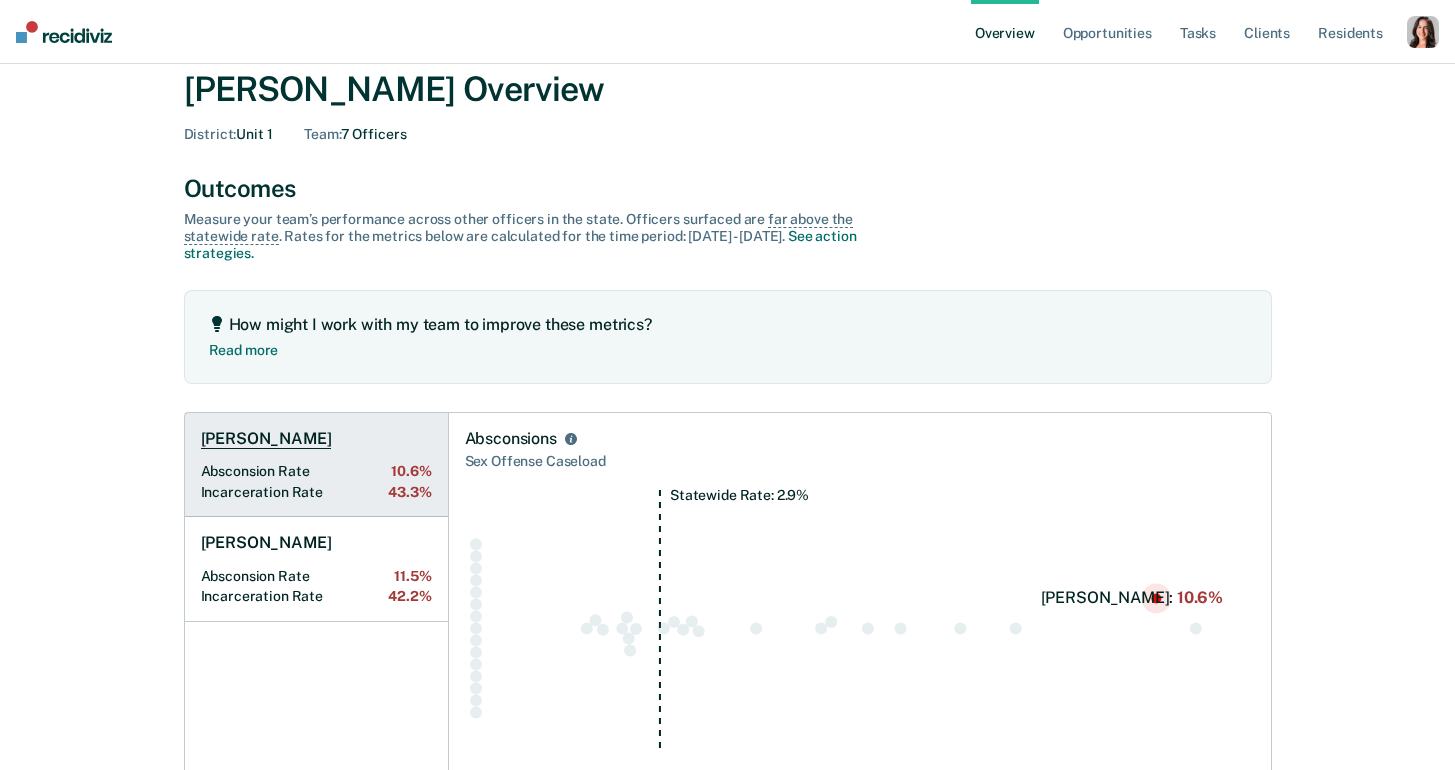 click on "Walter Harris Absconsion Rate 10.6% Incarceration Rate 43.3%" at bounding box center [316, 465] 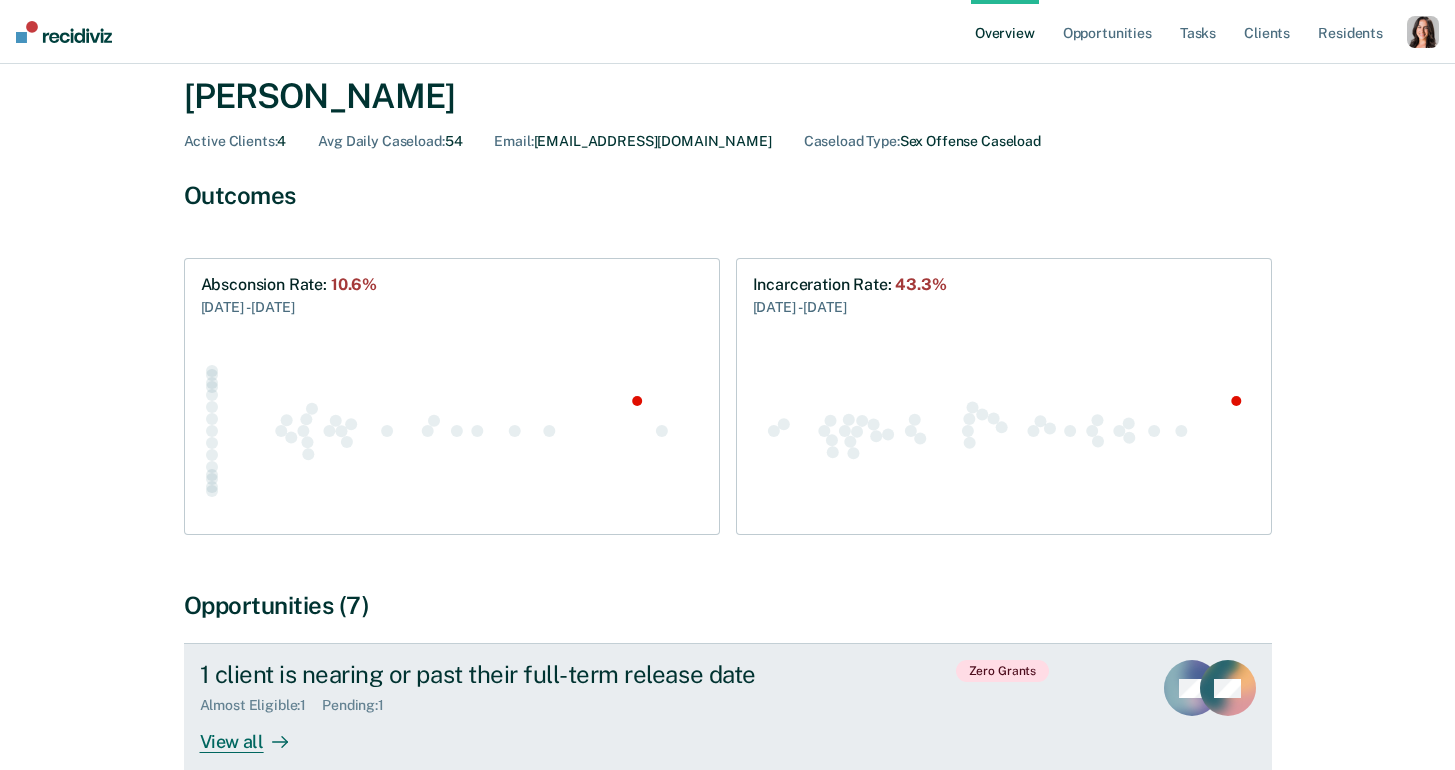 scroll, scrollTop: 37, scrollLeft: 0, axis: vertical 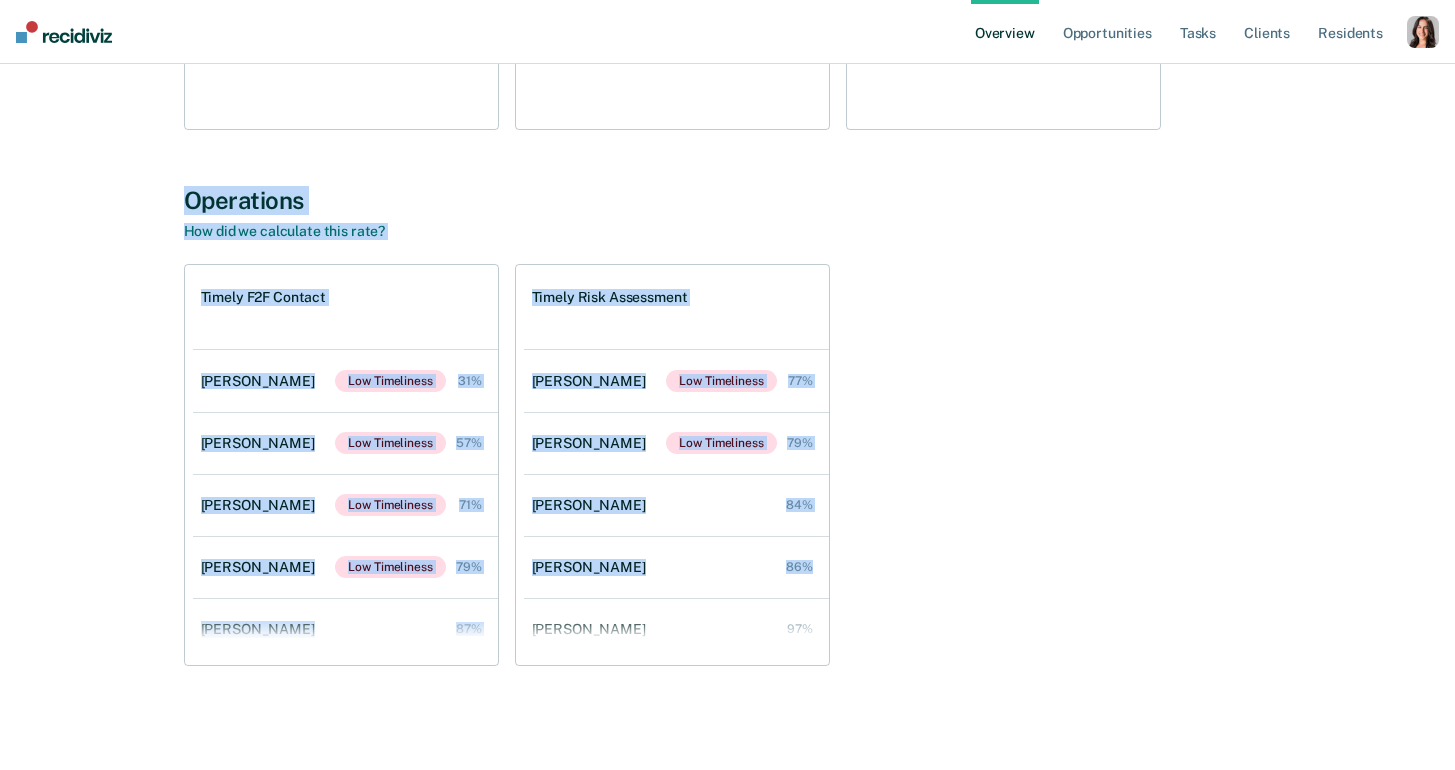 drag, startPoint x: 124, startPoint y: 193, endPoint x: 910, endPoint y: 566, distance: 870.01434 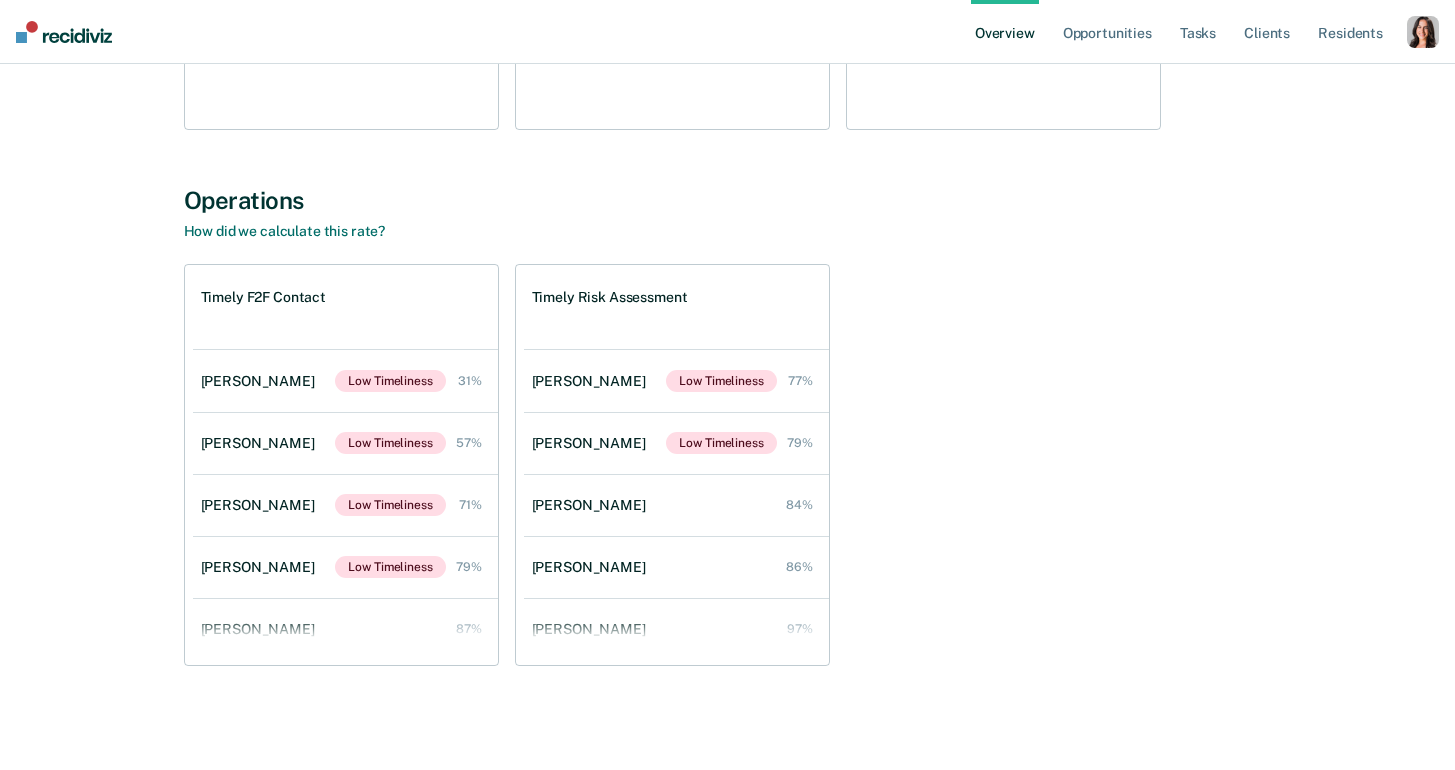 click on "Operations   How did we calculate this rate? Timely F2F Contact Jason Nelson Low Timeliness   31% Jack Hernandez Low Timeliness   57% John Harris Low Timeliness   71% Harriet Boyd Low Timeliness   79% Walter Harris   87% Stephen Mann   89% Larry Hernandez   93% Timely Risk Assessment John Harris Low Timeliness   77% Stephen Mann Low Timeliness   79% Larry Hernandez   84% Jack Hernandez   86% Jason Nelson   97% Walter Harris   99% Harriet Boyd   100%" at bounding box center [728, 446] 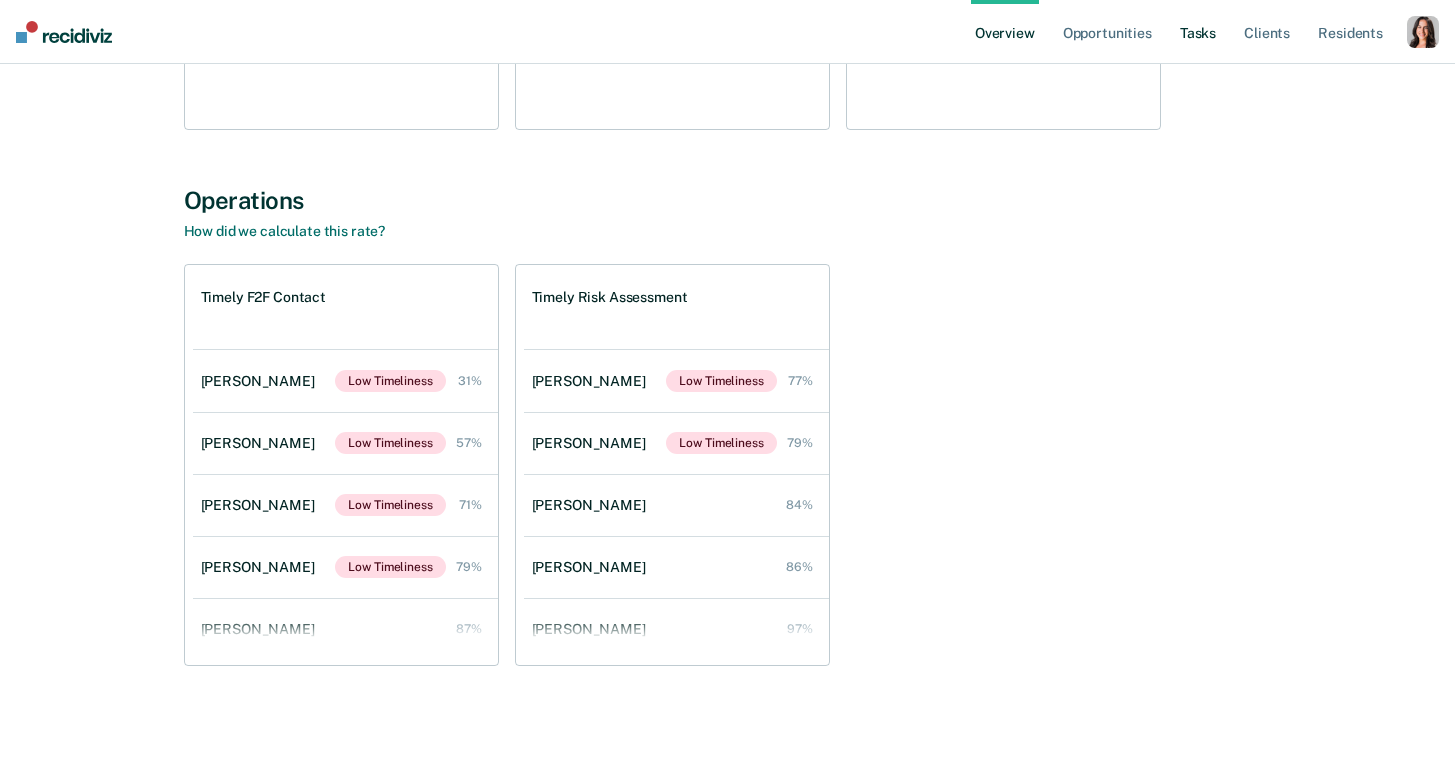click on "Tasks" at bounding box center [1198, 32] 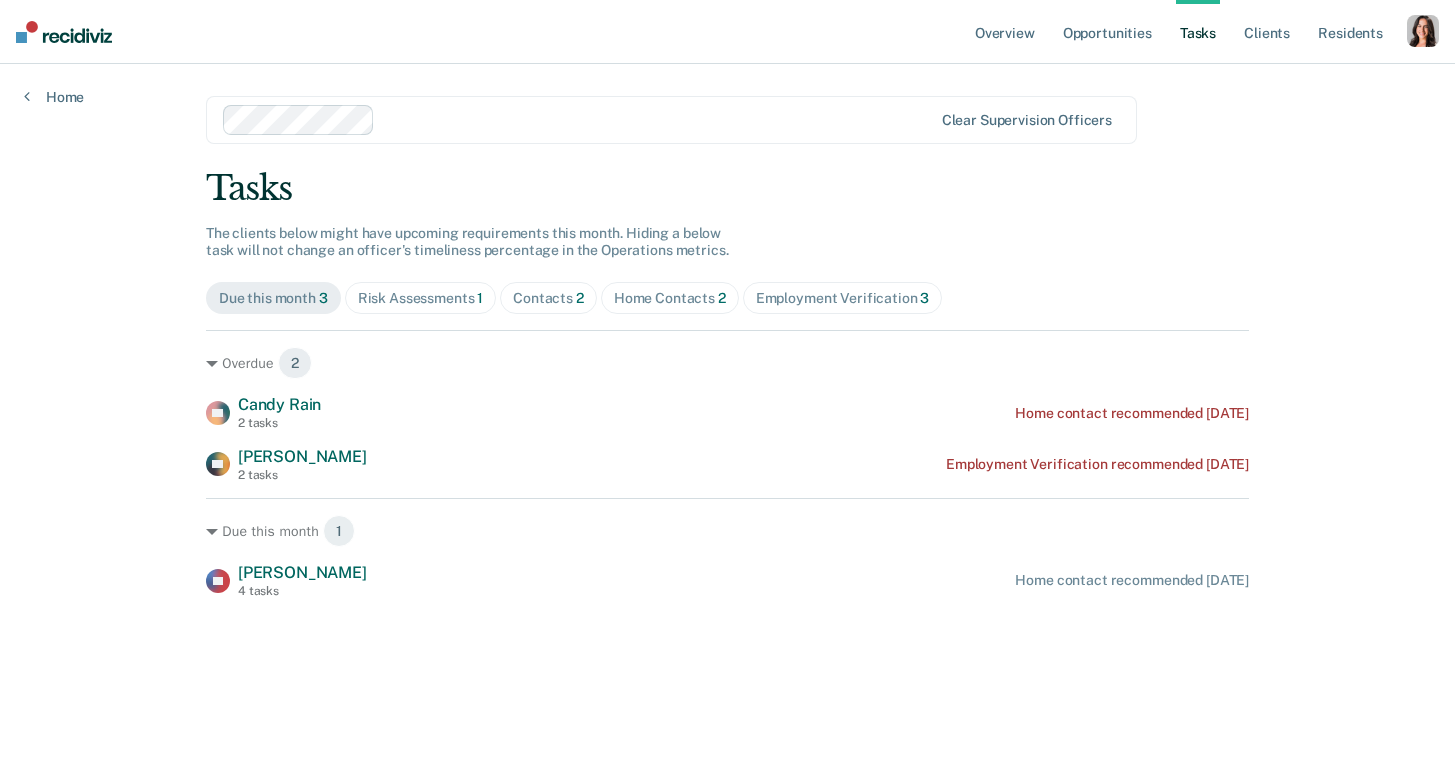scroll, scrollTop: 2274, scrollLeft: 0, axis: vertical 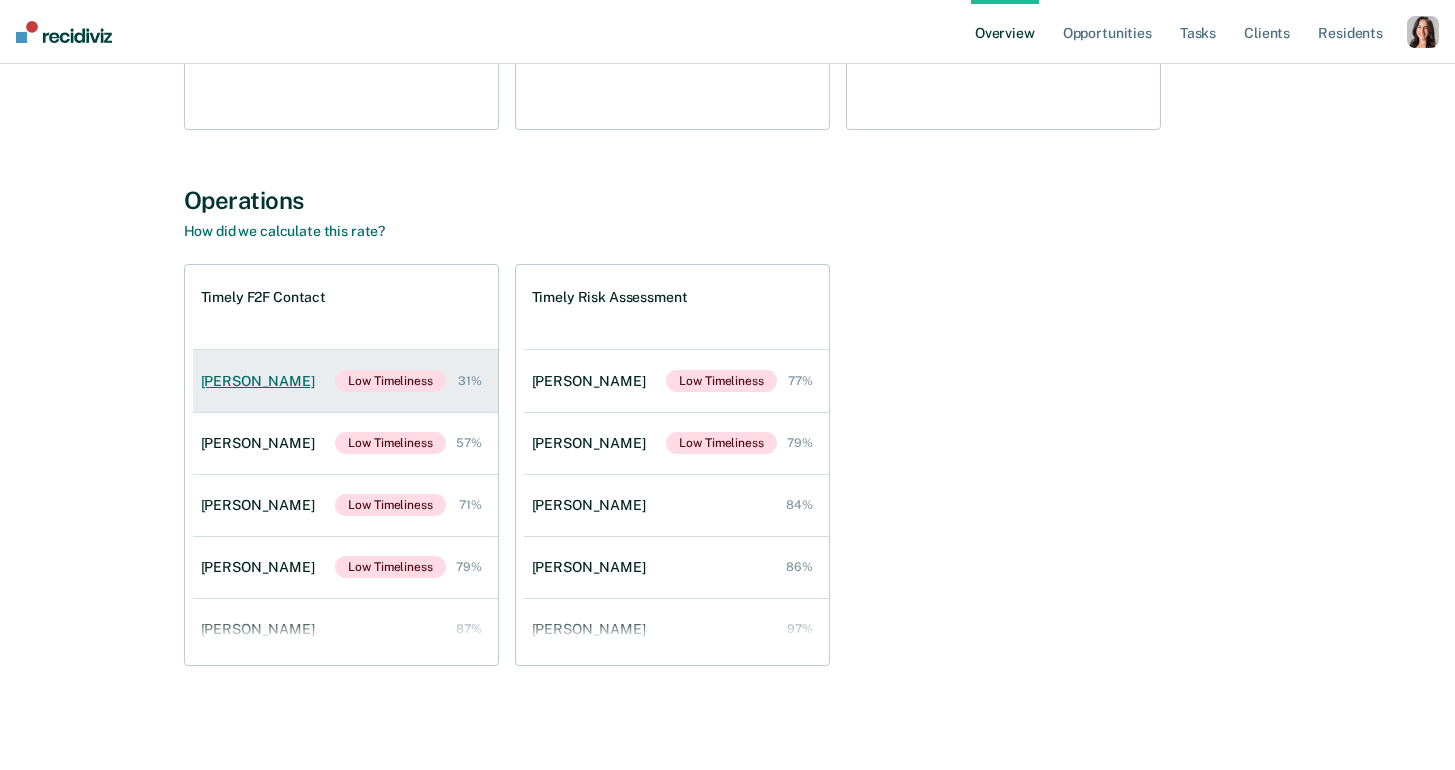click on "Jason Nelson" at bounding box center (262, 381) 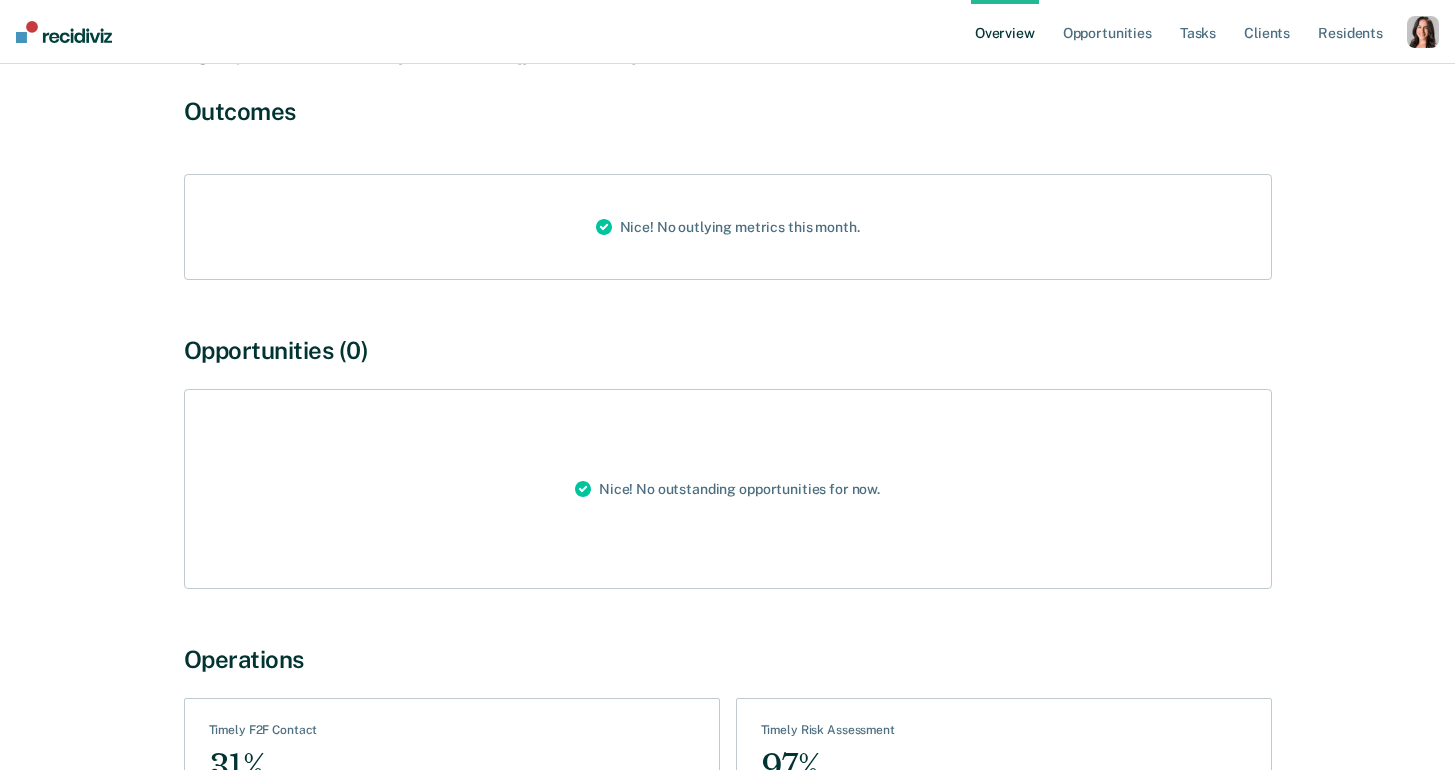 scroll, scrollTop: 315, scrollLeft: 0, axis: vertical 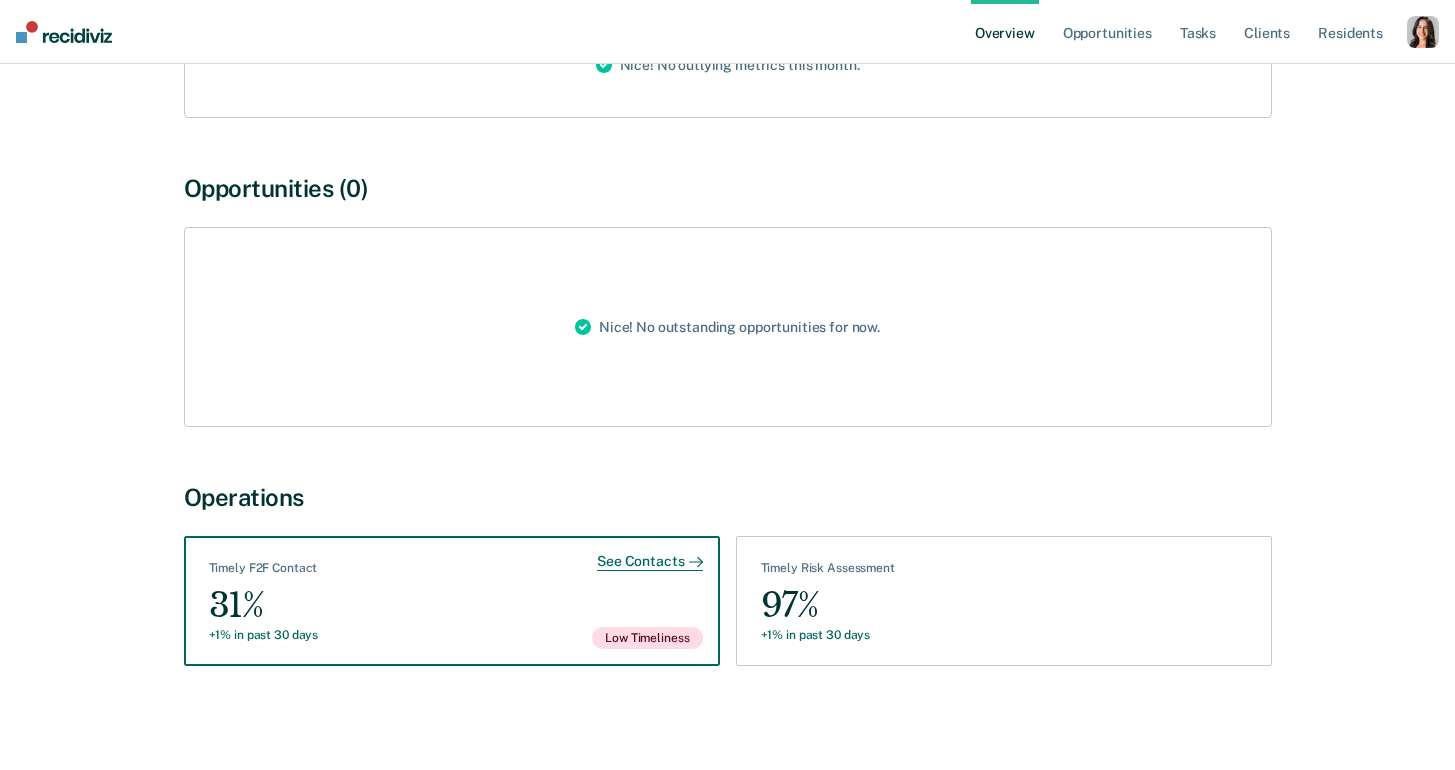 click on "Low Timeliness" at bounding box center [655, 605] 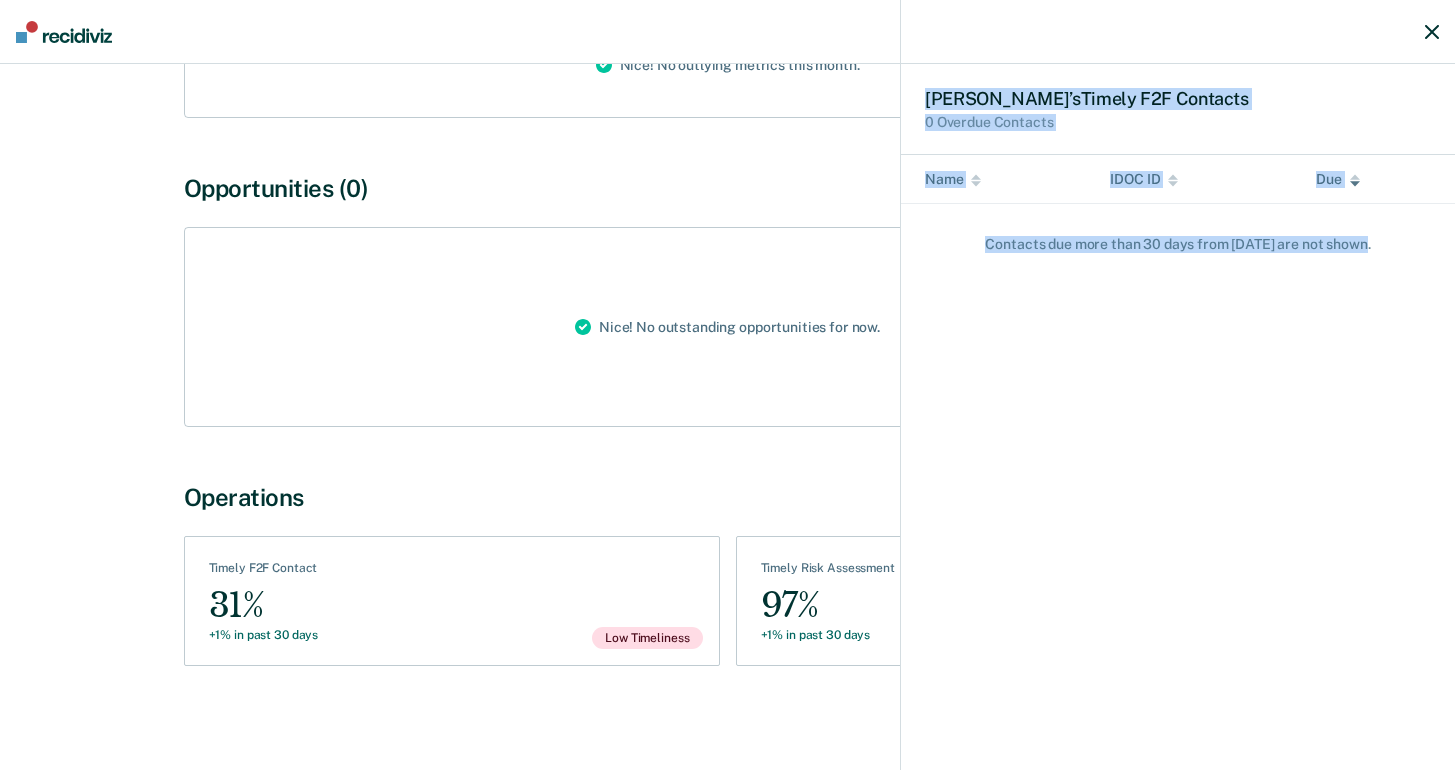 drag, startPoint x: 927, startPoint y: 106, endPoint x: 1234, endPoint y: 508, distance: 505.81915 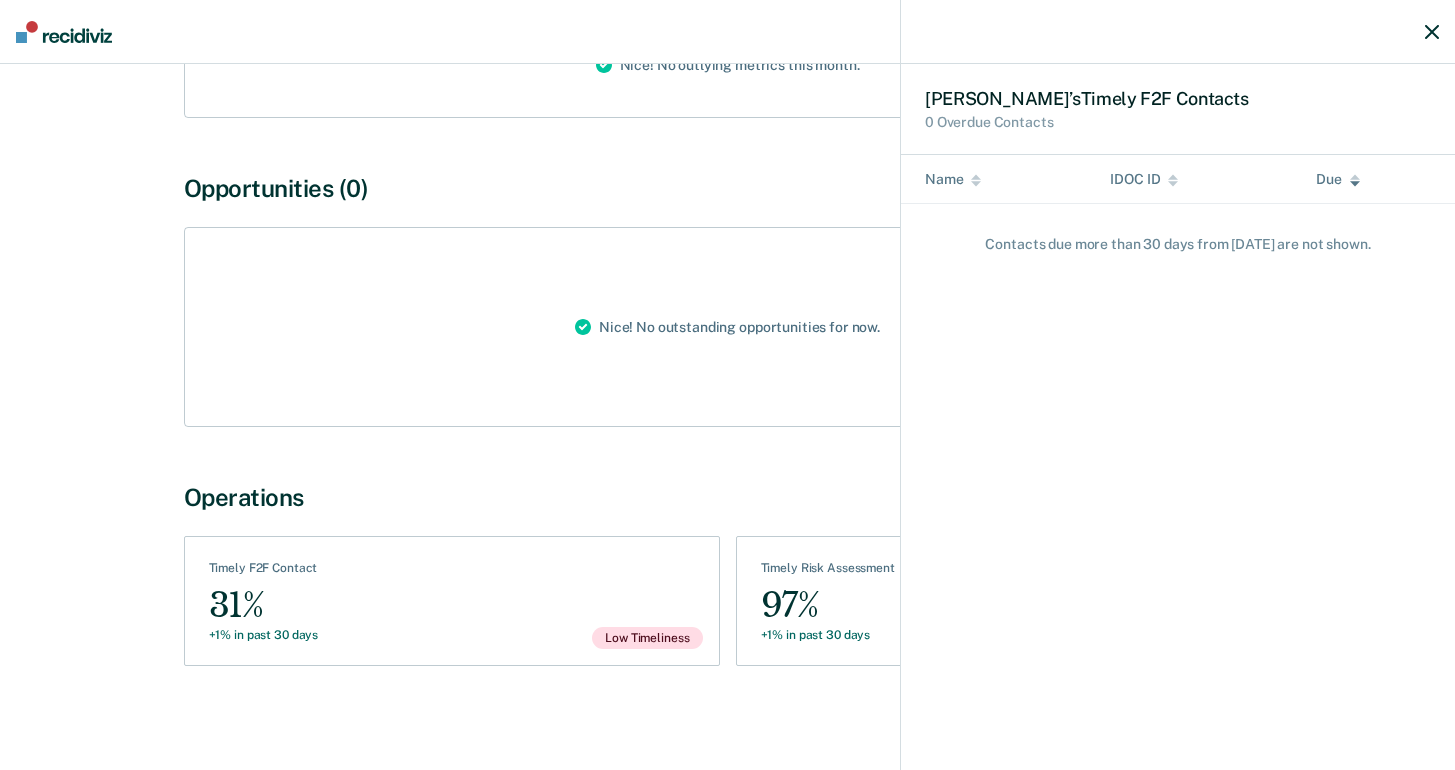 click on "Jason ’s  Timely F2F Contact s 0 Overdue Contacts Name IDOC ID Due Contact s due more than 30 days from today are not shown." at bounding box center (727, 385) 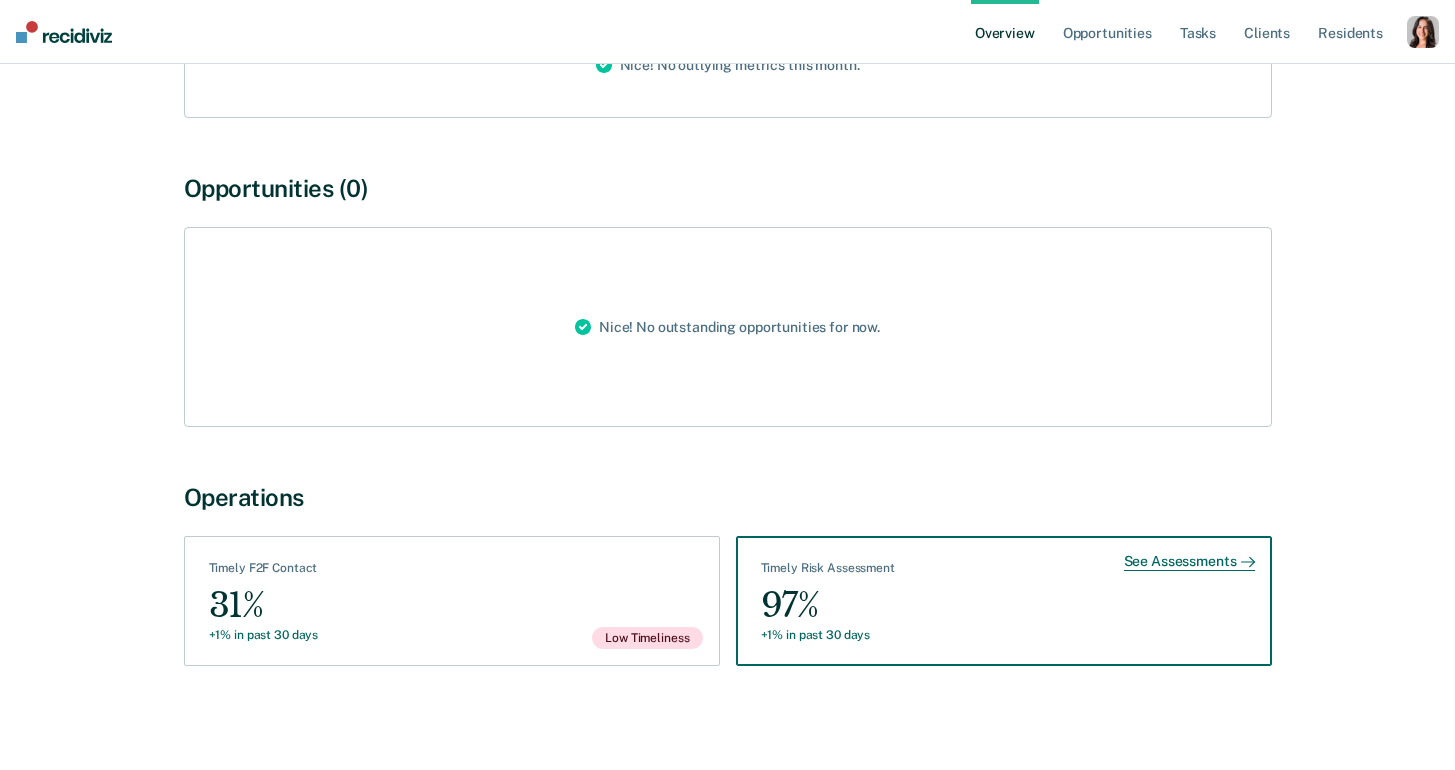 click on "Timely Risk Assessment" at bounding box center (828, 572) 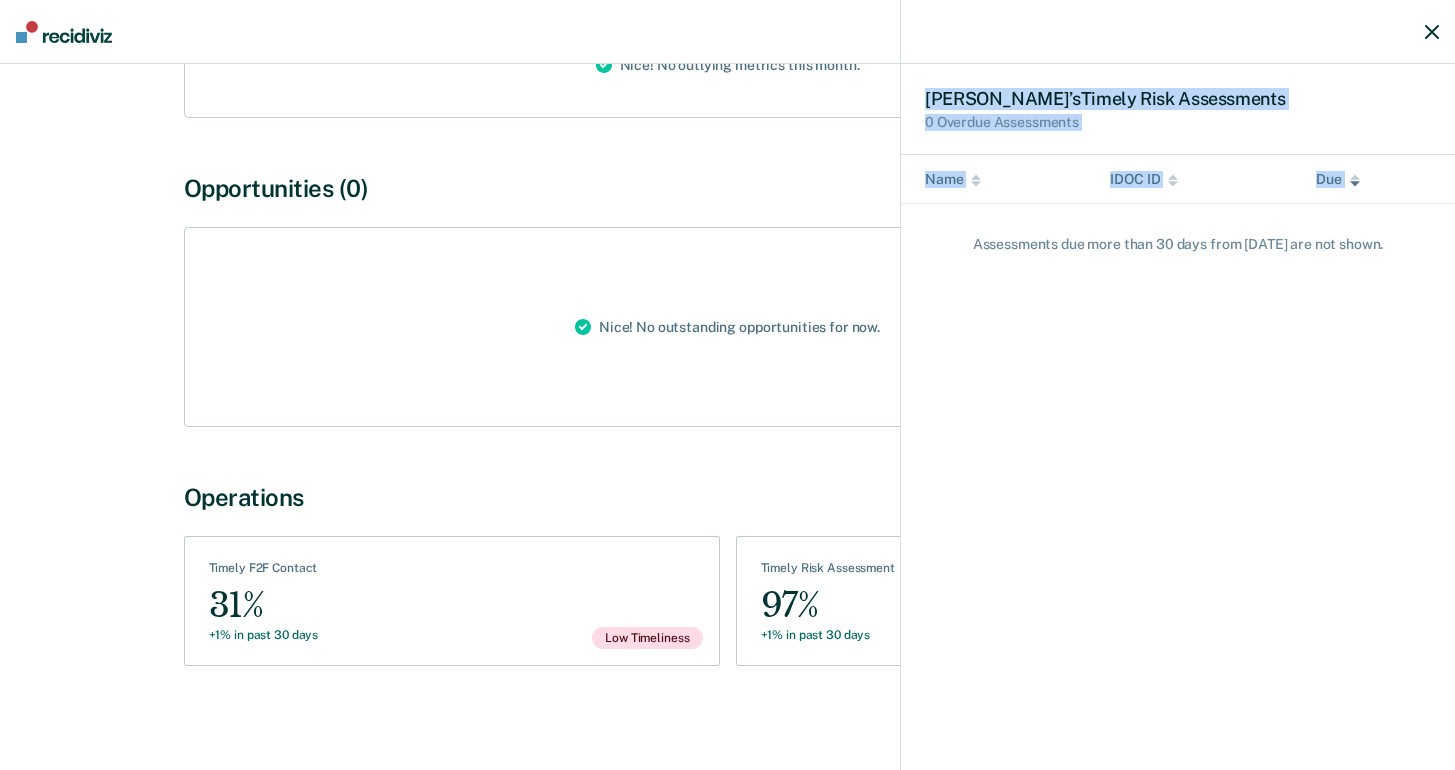 drag, startPoint x: 935, startPoint y: 80, endPoint x: 1034, endPoint y: 233, distance: 182.23611 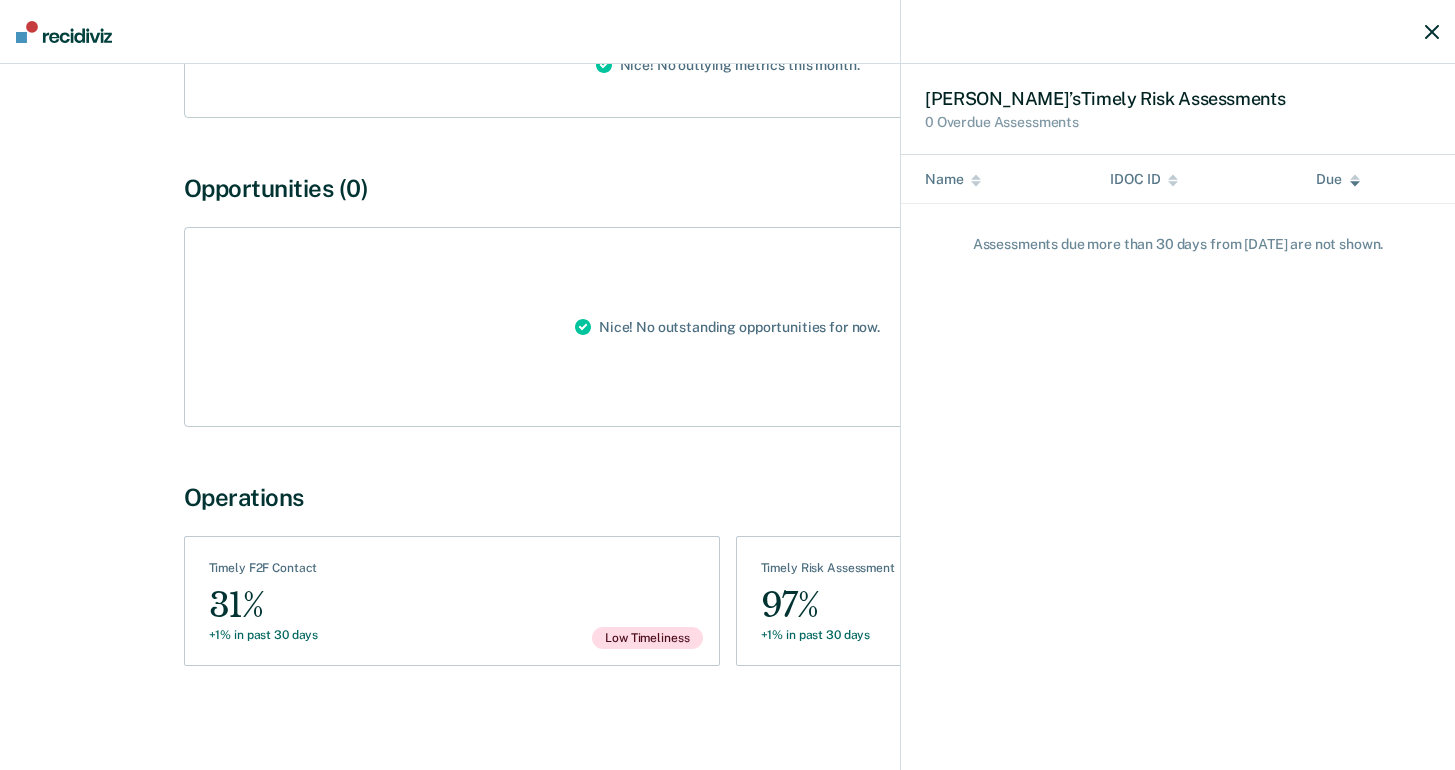 click on "Jason ’s  Timely Risk Assessment s 0 Overdue Assessments Name IDOC ID Due Assessment s due more than 30 days from today are not shown." at bounding box center (1177, 385) 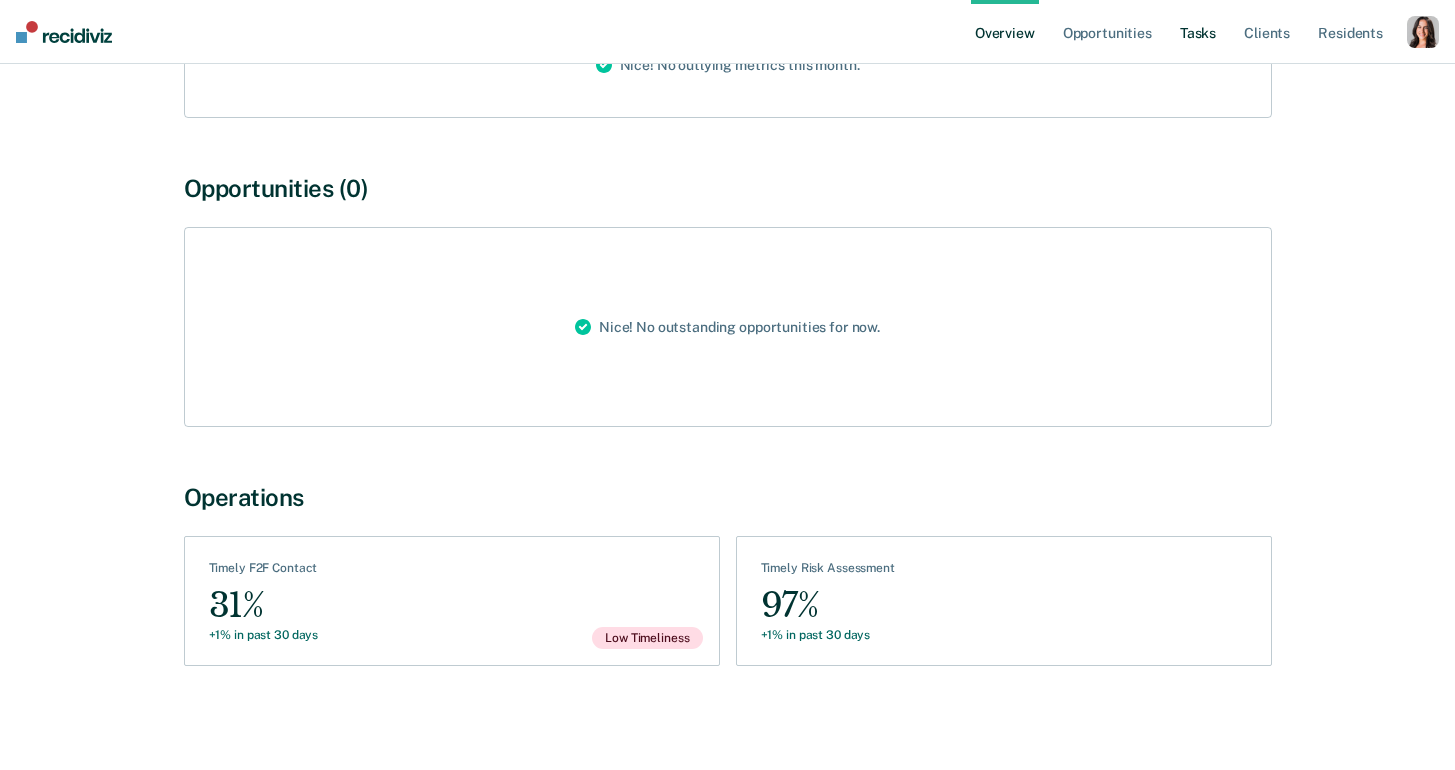 click on "Tasks" at bounding box center [1198, 32] 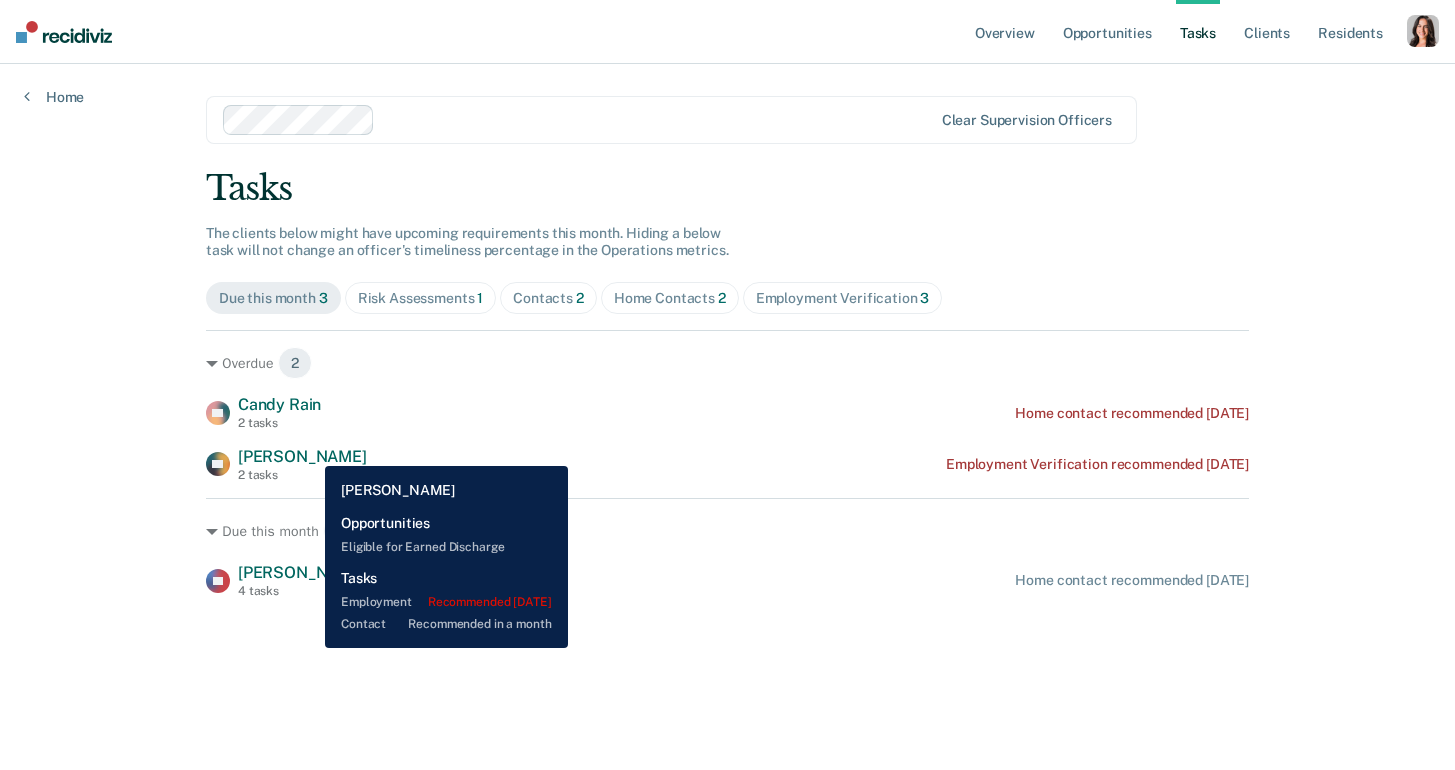 click on "Carolyn Scott" at bounding box center [302, 456] 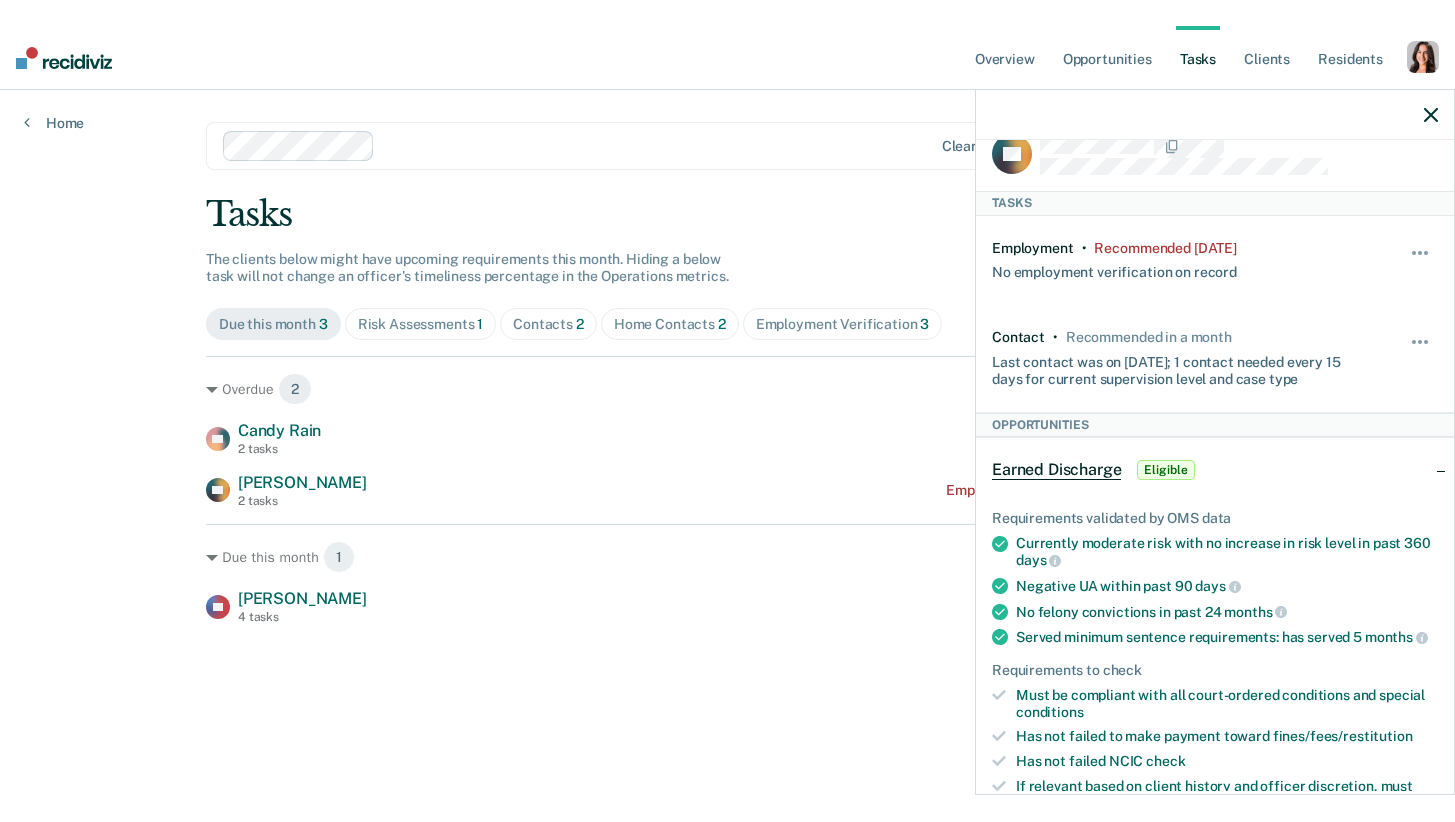 scroll, scrollTop: 0, scrollLeft: 0, axis: both 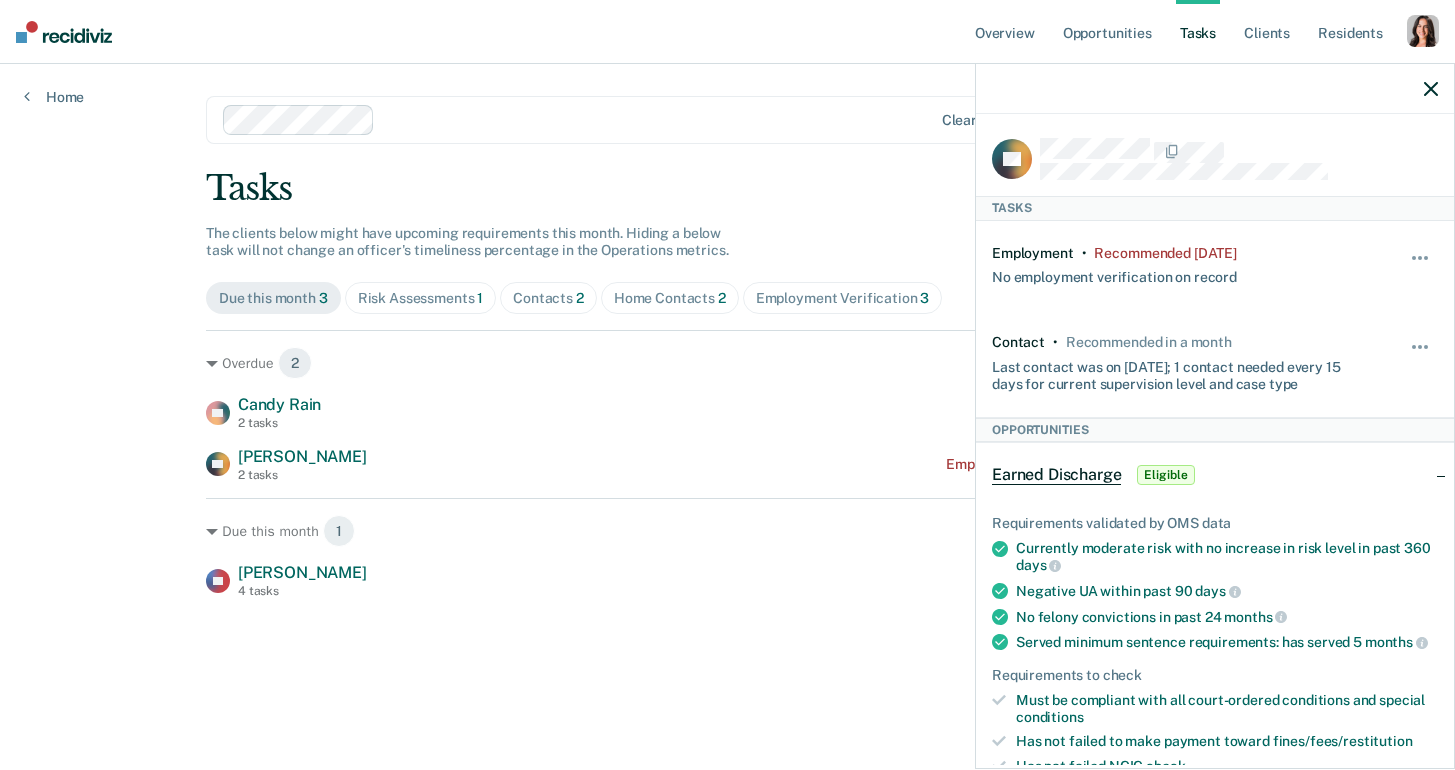 click 